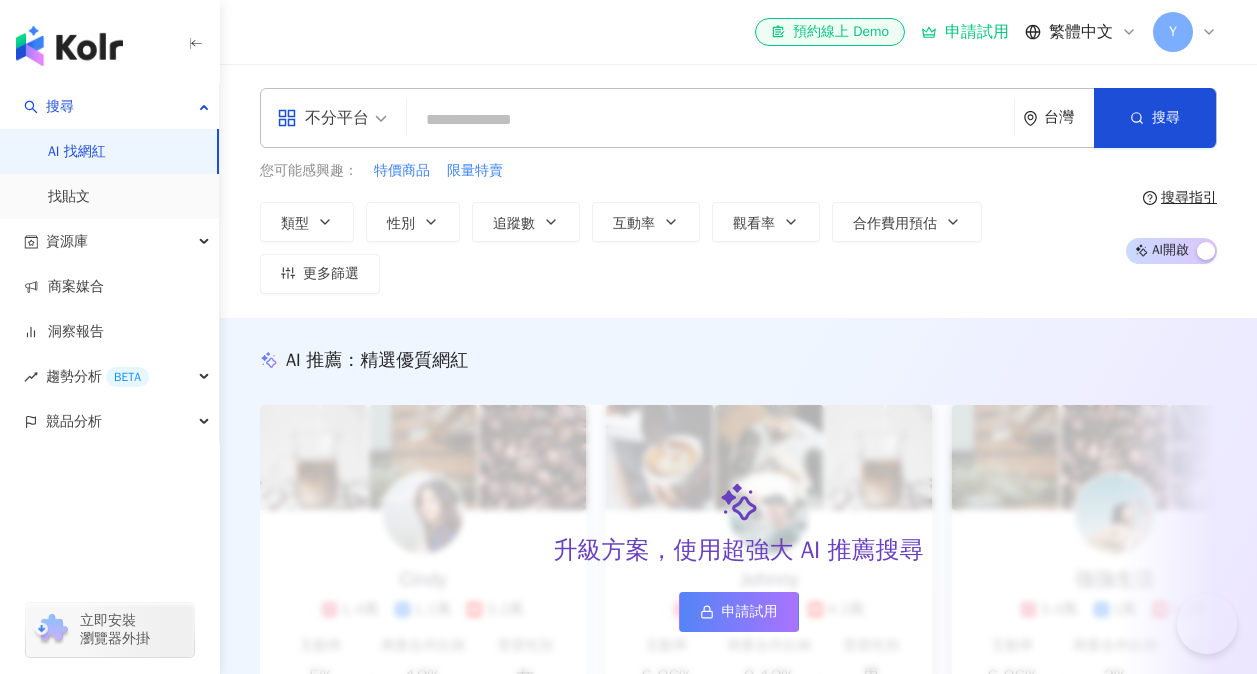 scroll, scrollTop: 0, scrollLeft: 0, axis: both 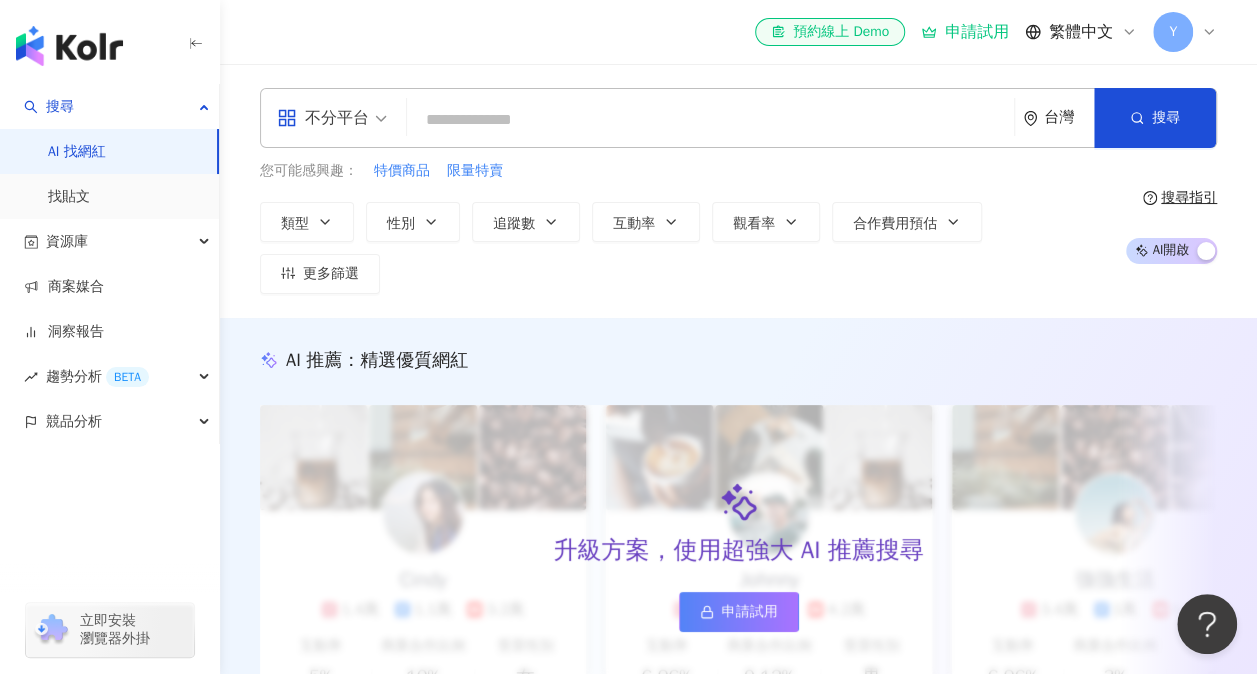 click on "您可能感興趣： 特價商品  限量特賣" at bounding box center [685, 171] 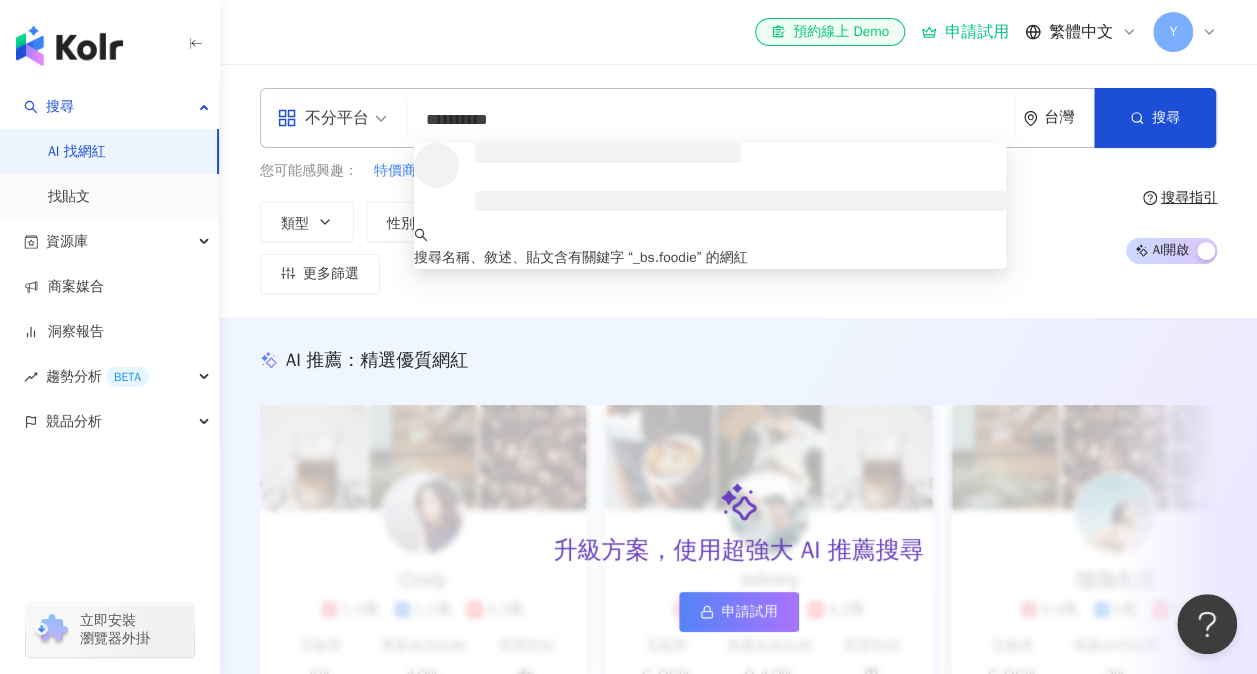 type on "**********" 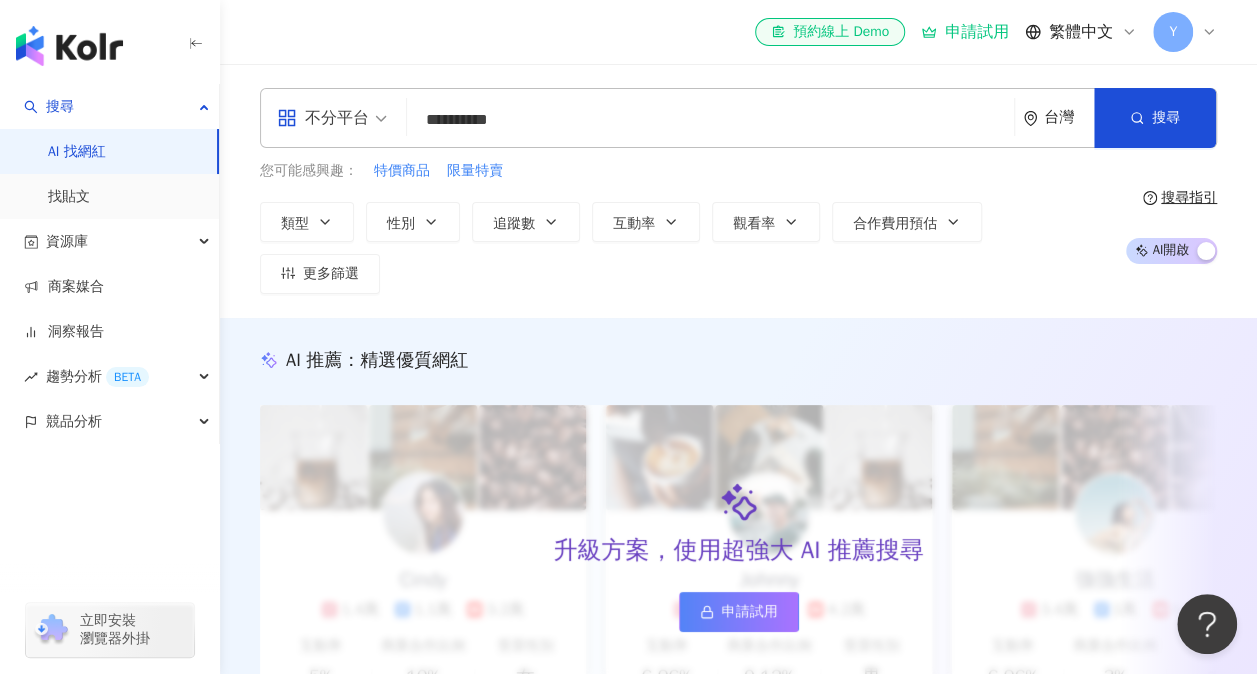 click on "不分平台" at bounding box center (323, 118) 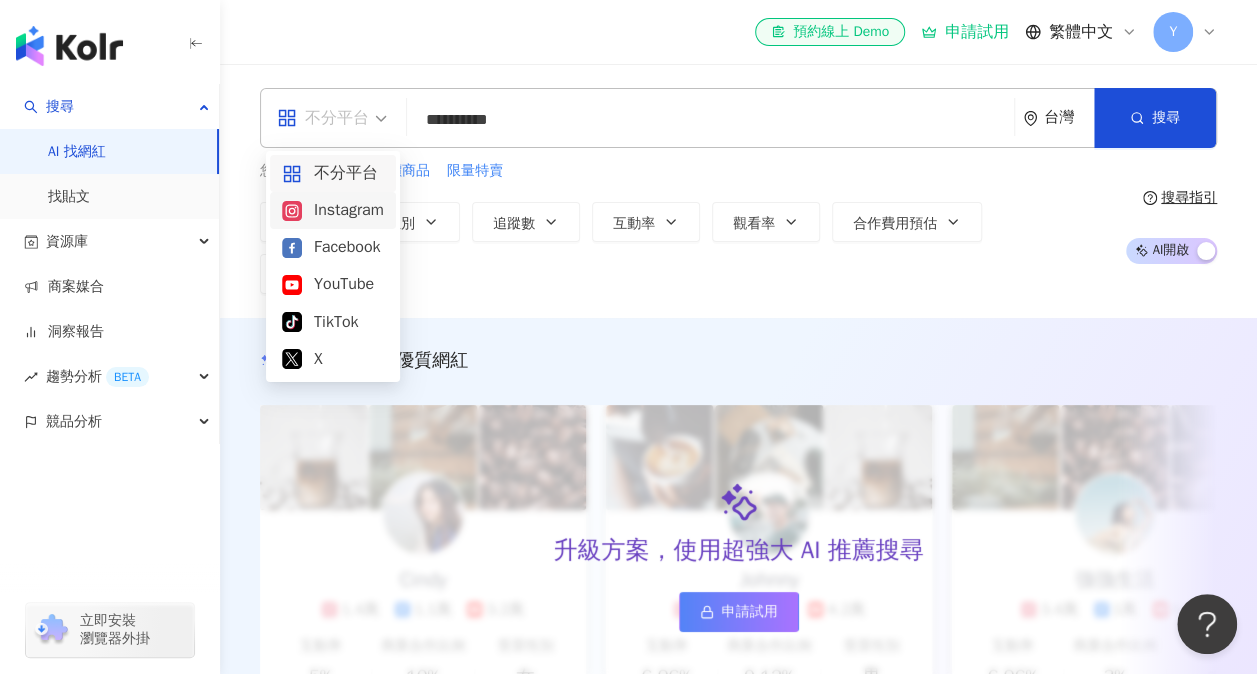 click on "Instagram" at bounding box center [333, 210] 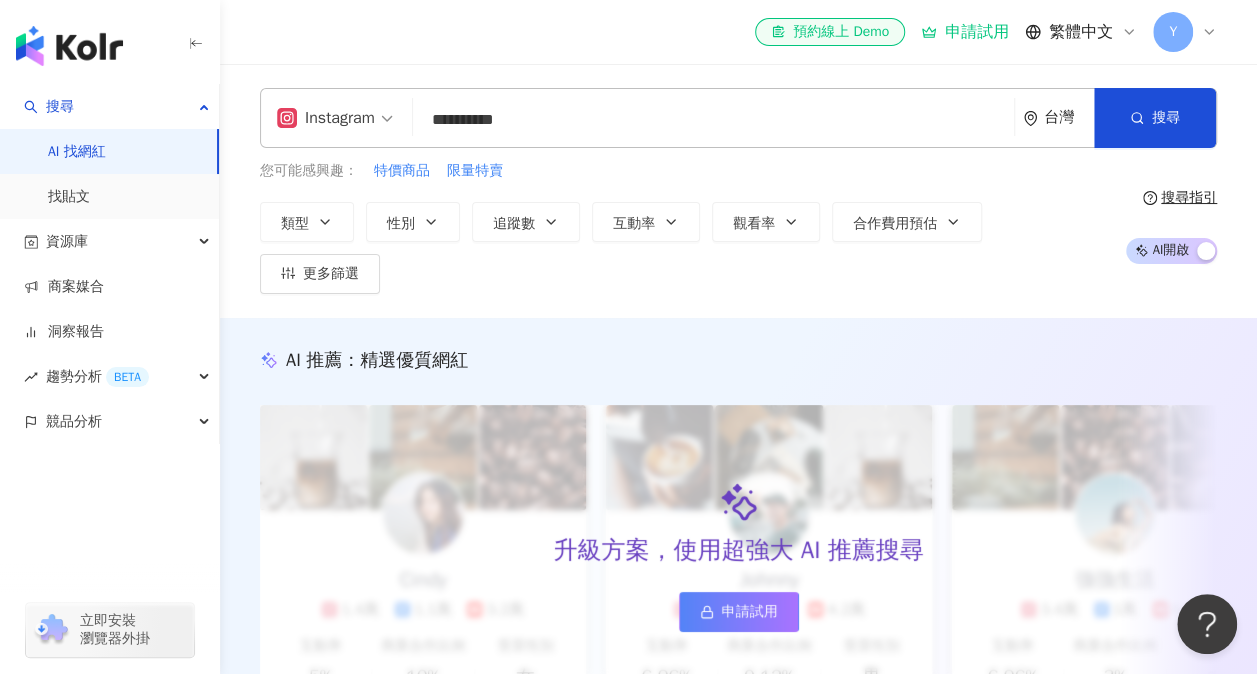 click on "**********" at bounding box center (713, 120) 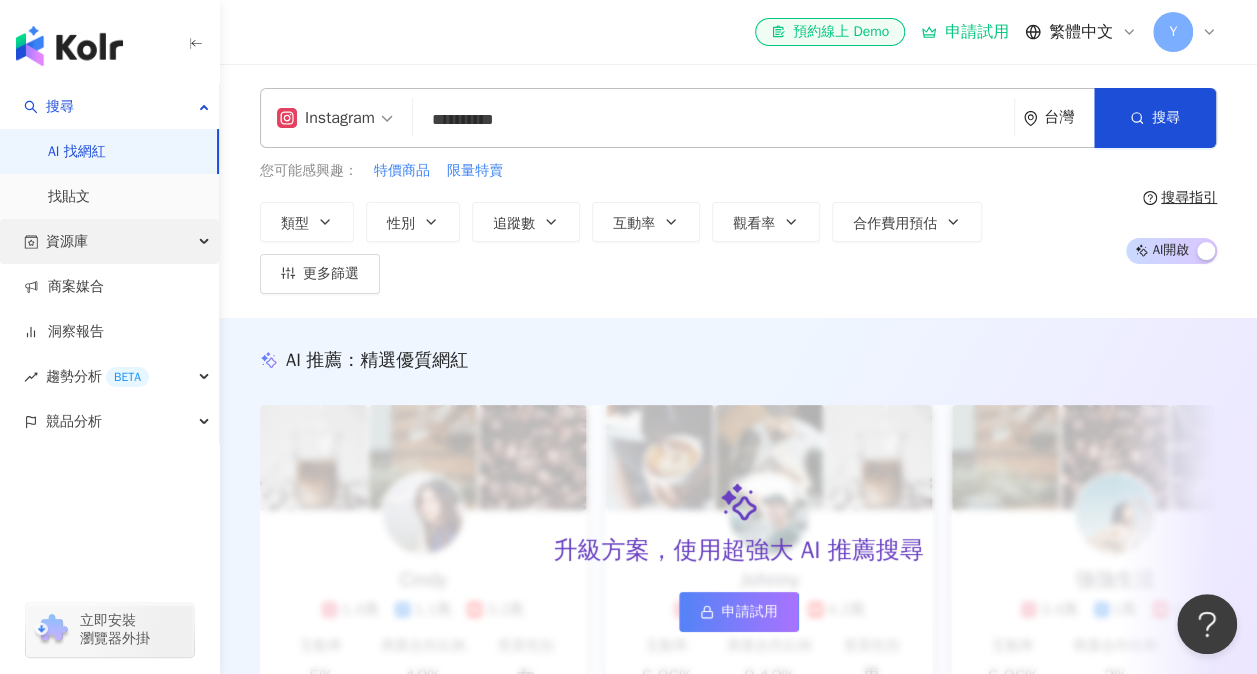 click on "資源庫" at bounding box center (109, 241) 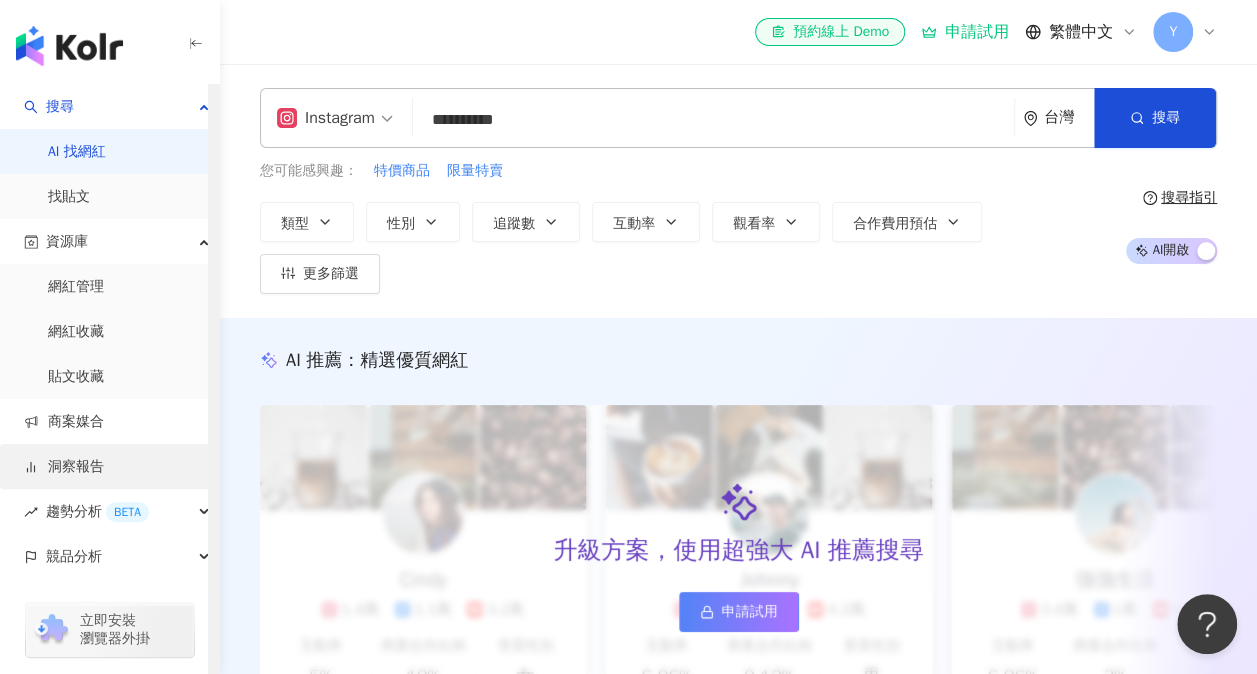click on "洞察報告" at bounding box center [64, 467] 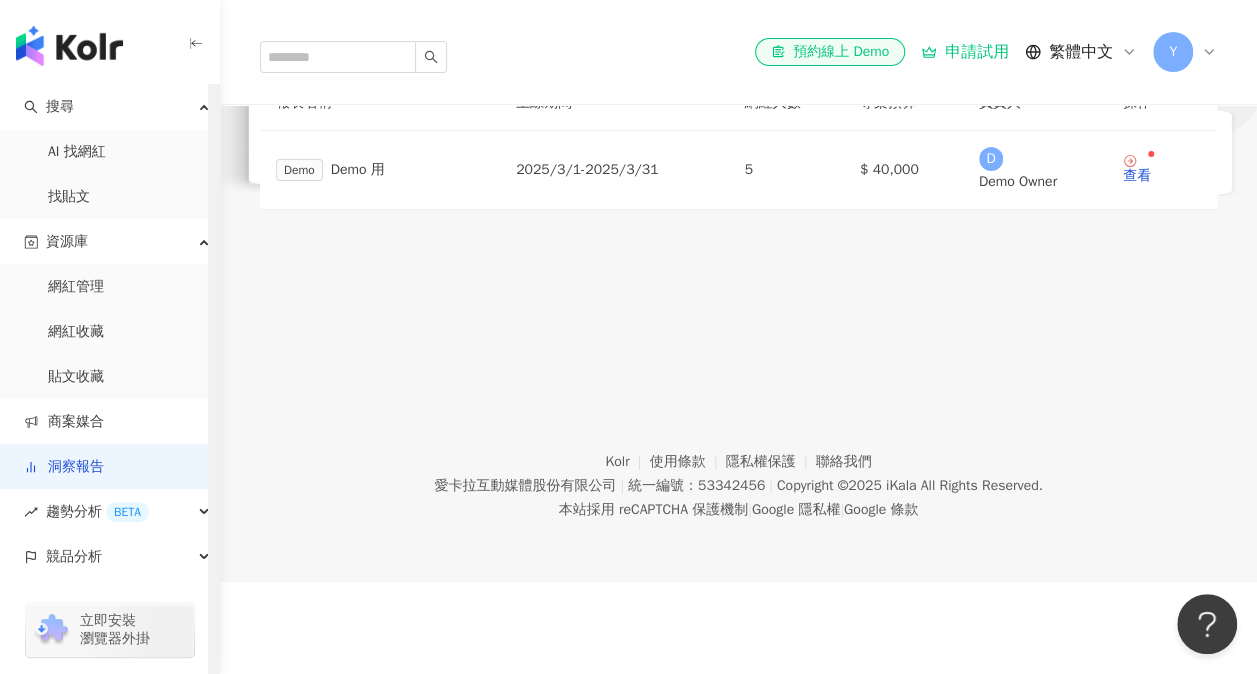 scroll, scrollTop: 279, scrollLeft: 0, axis: vertical 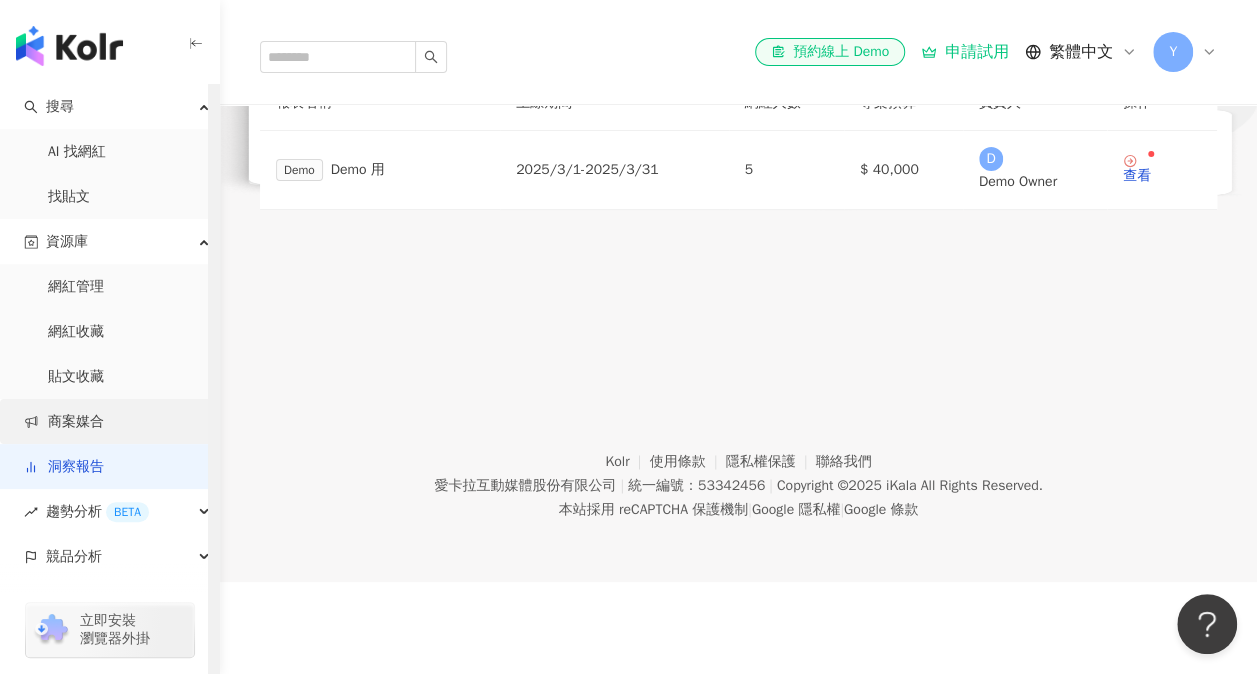 click on "商案媒合" at bounding box center (64, 422) 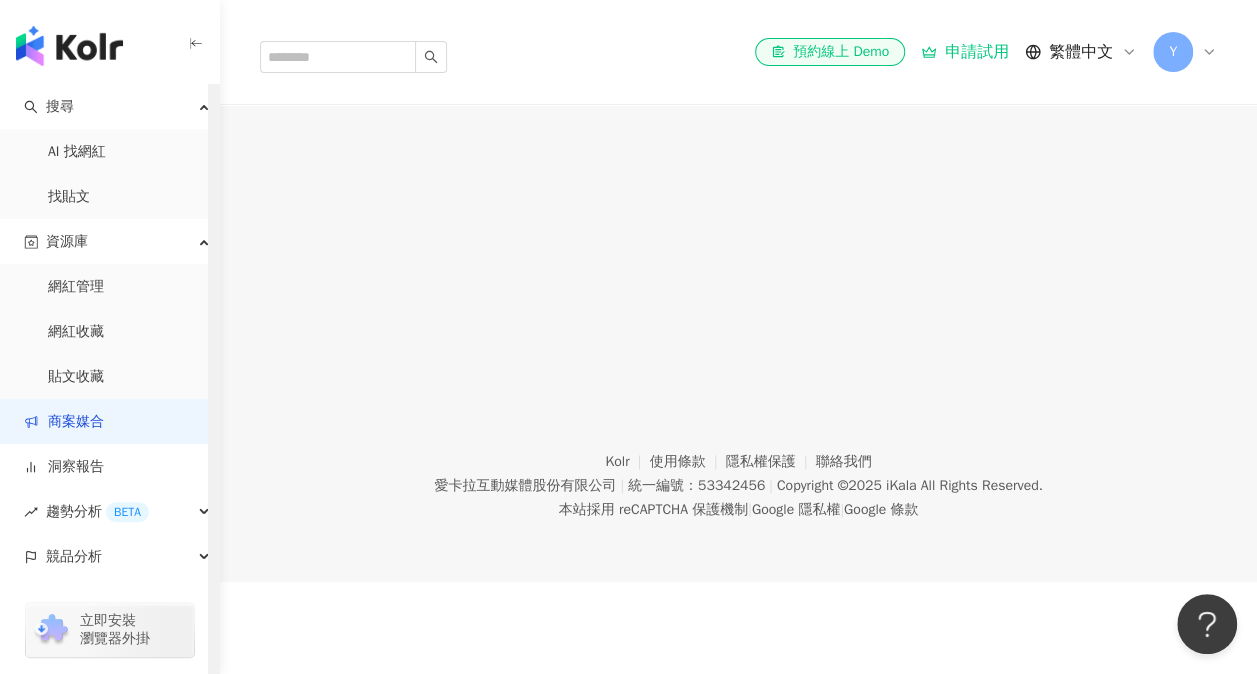 scroll, scrollTop: 0, scrollLeft: 0, axis: both 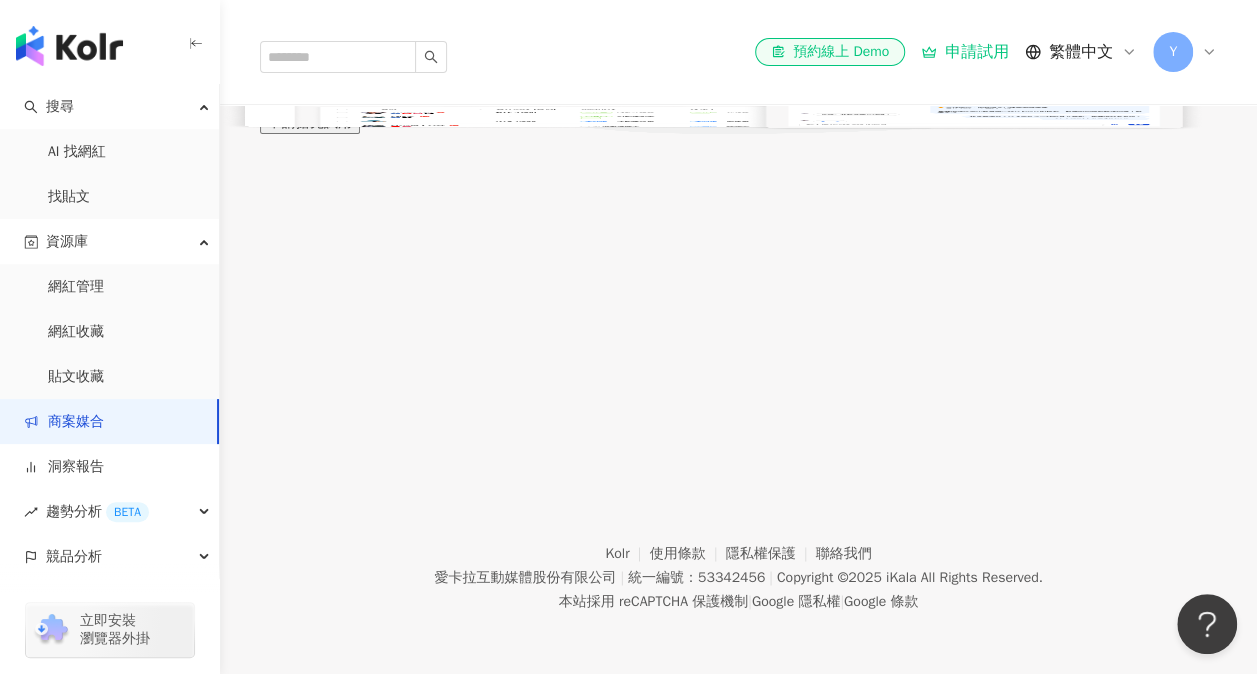 click on "申請試用" at bounding box center [965, 52] 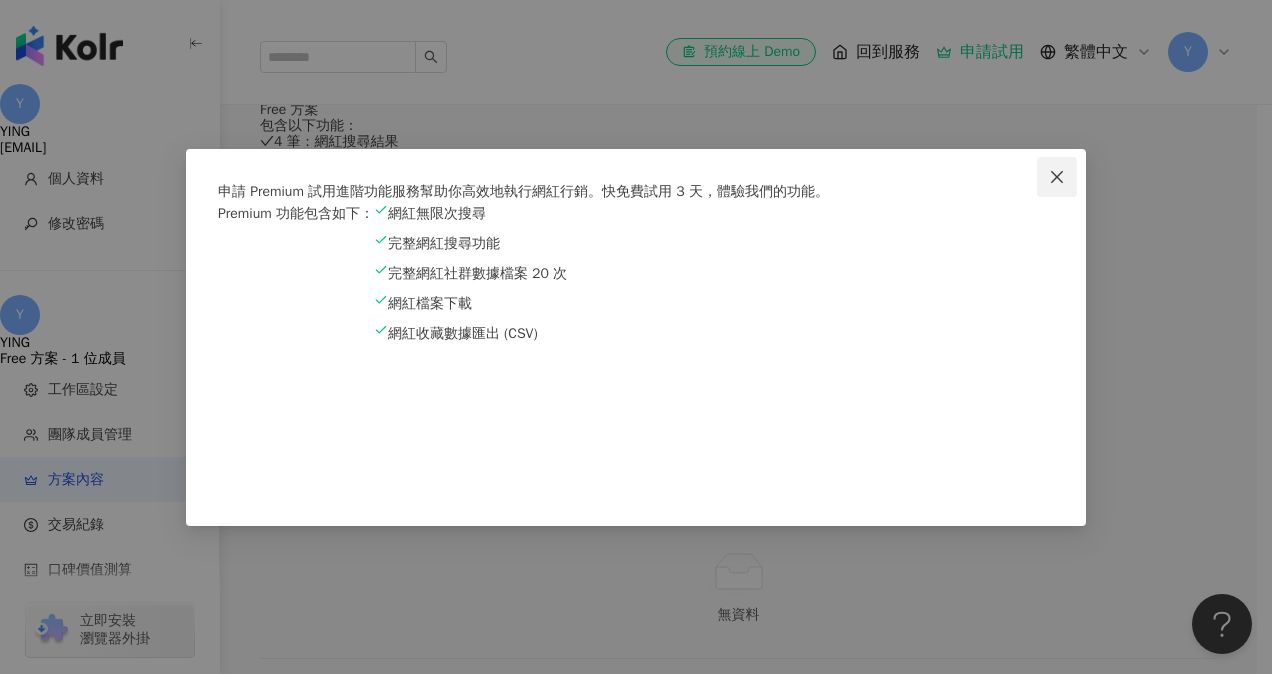 click 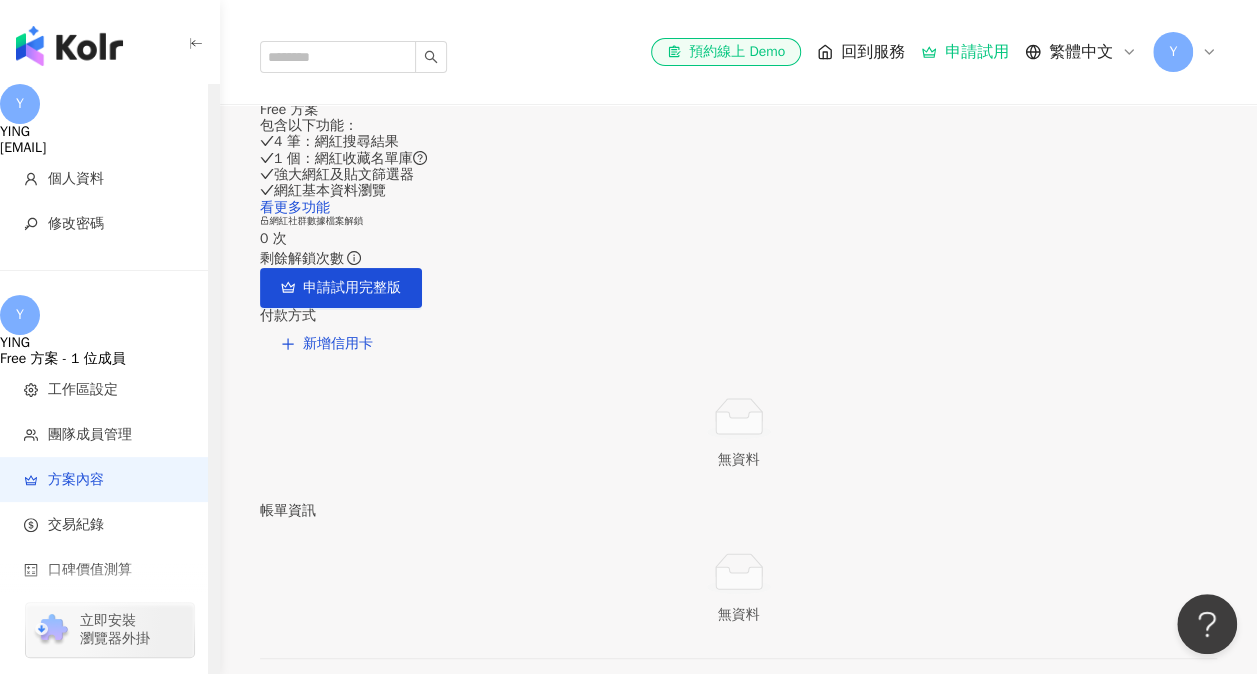 click at bounding box center (69, 46) 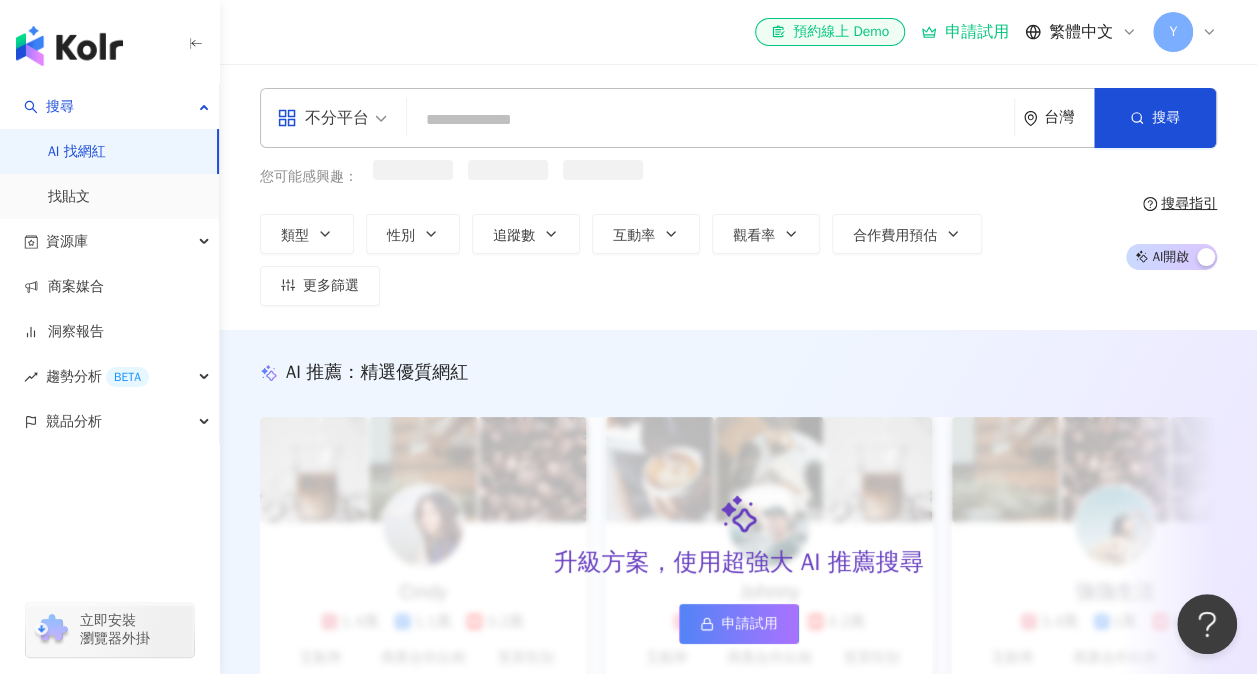 click at bounding box center (710, 120) 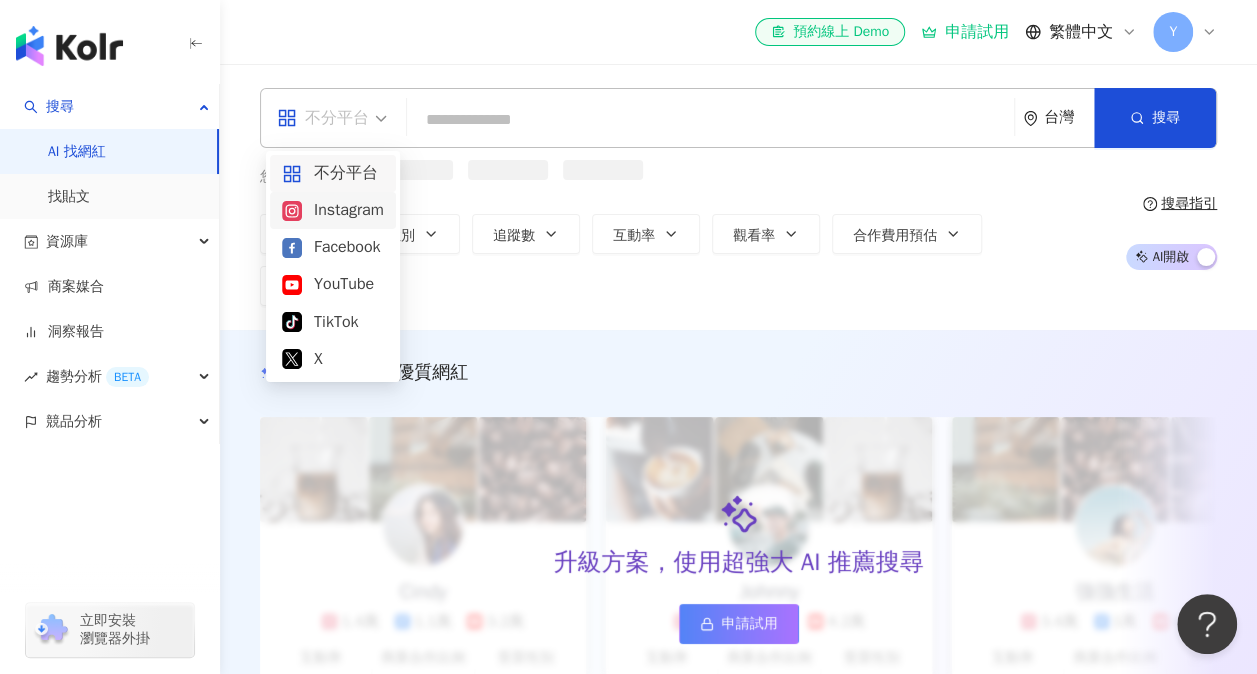 click on "Instagram" at bounding box center [333, 210] 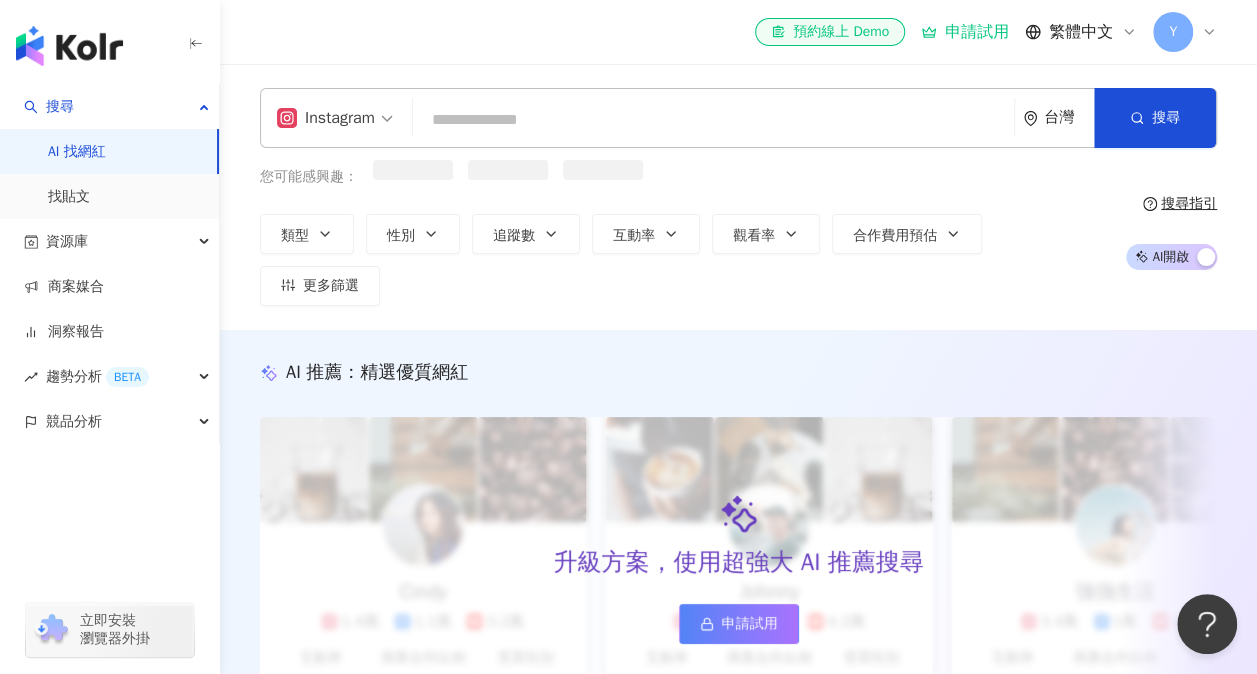 click at bounding box center (713, 120) 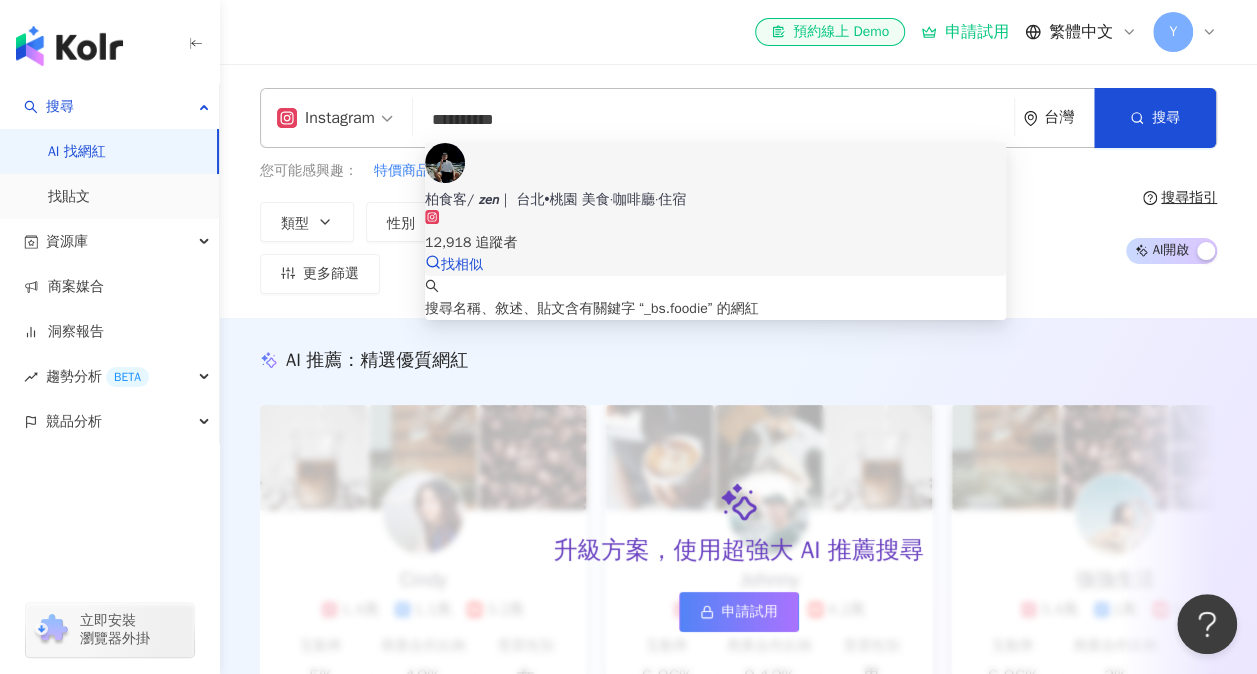 click on "12,918   追蹤者" at bounding box center [715, 243] 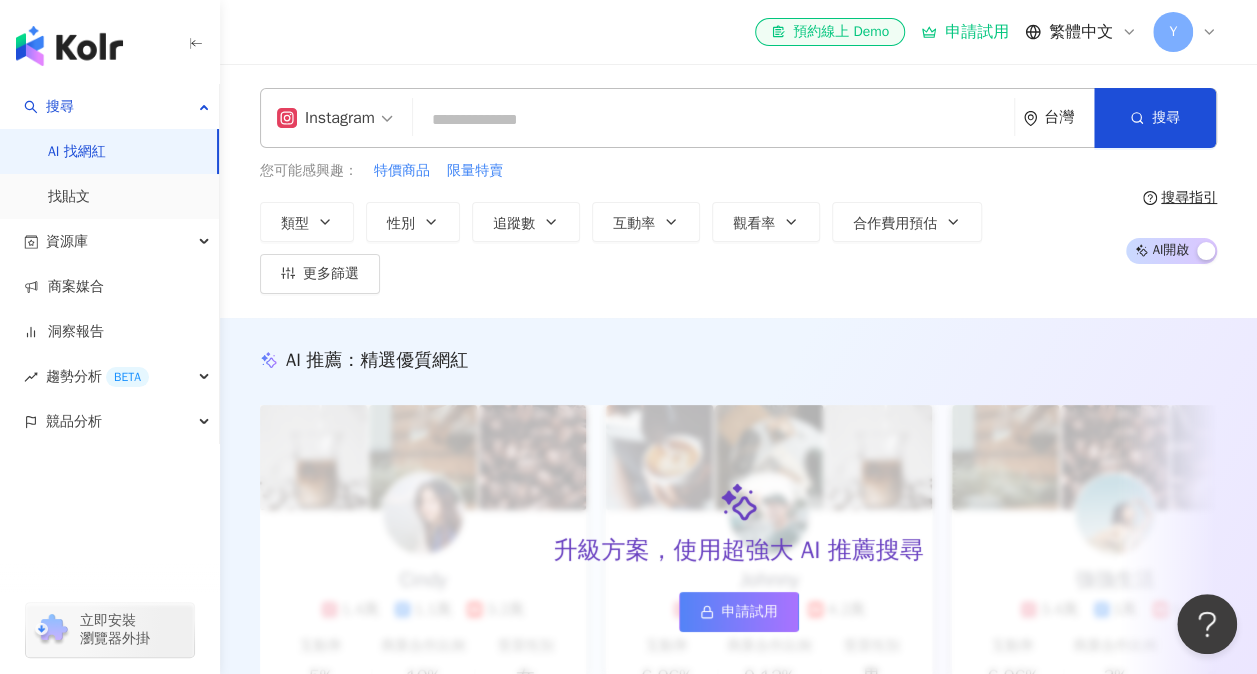 paste on "**********" 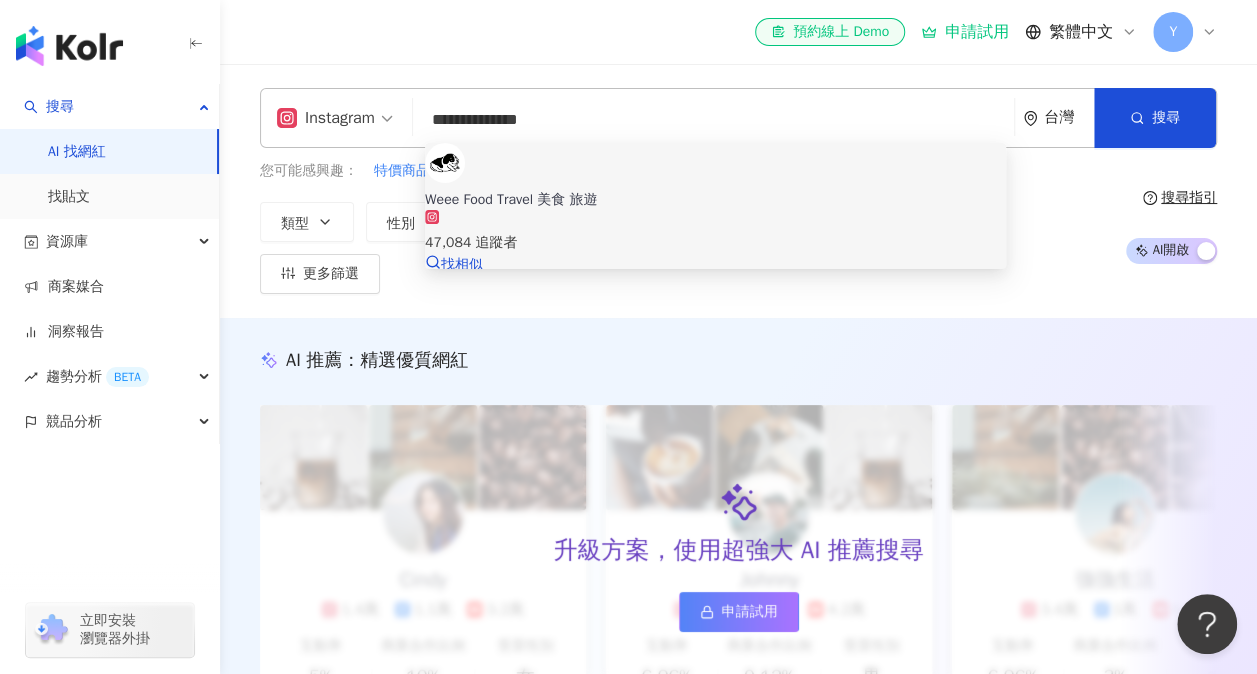 click on "47,084   追蹤者" at bounding box center [715, 232] 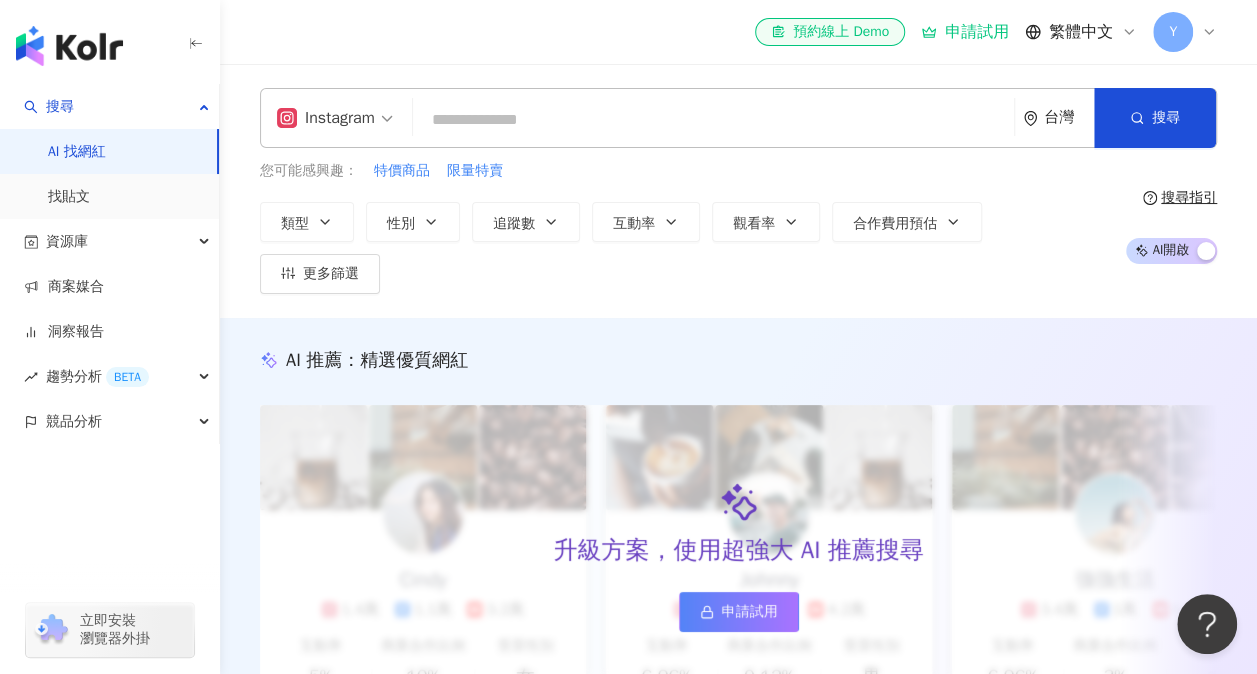 paste on "**********" 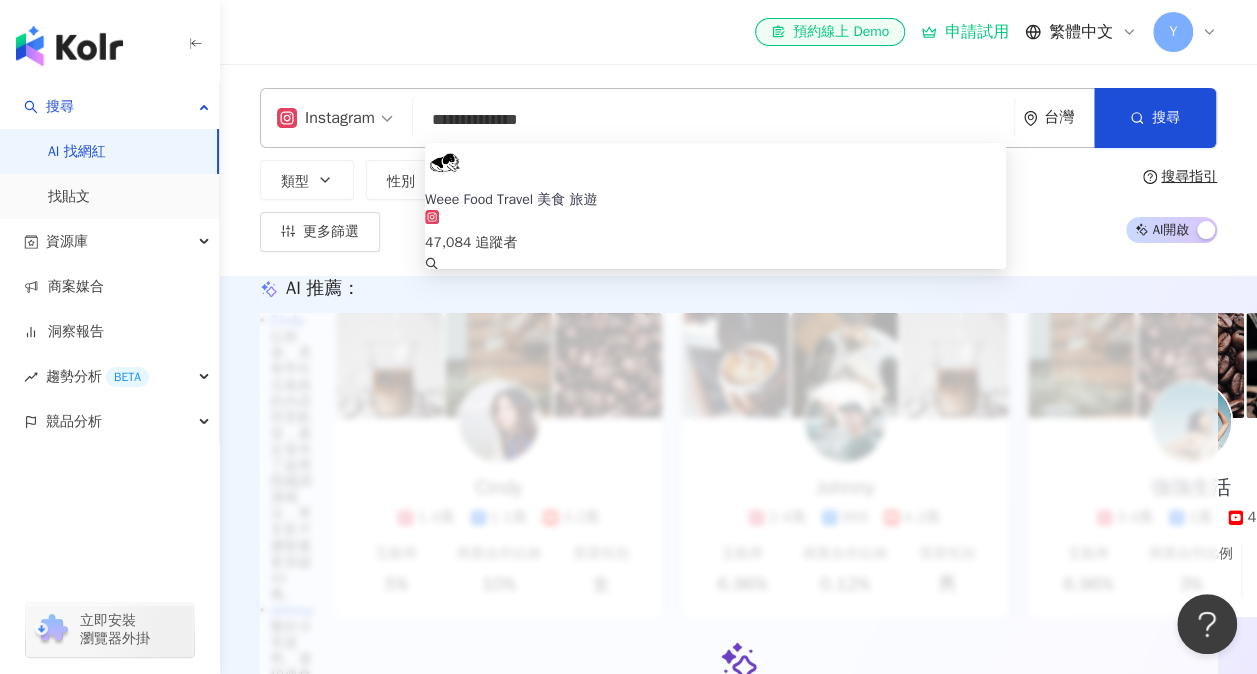 click on "47,084   追蹤者" at bounding box center [715, 232] 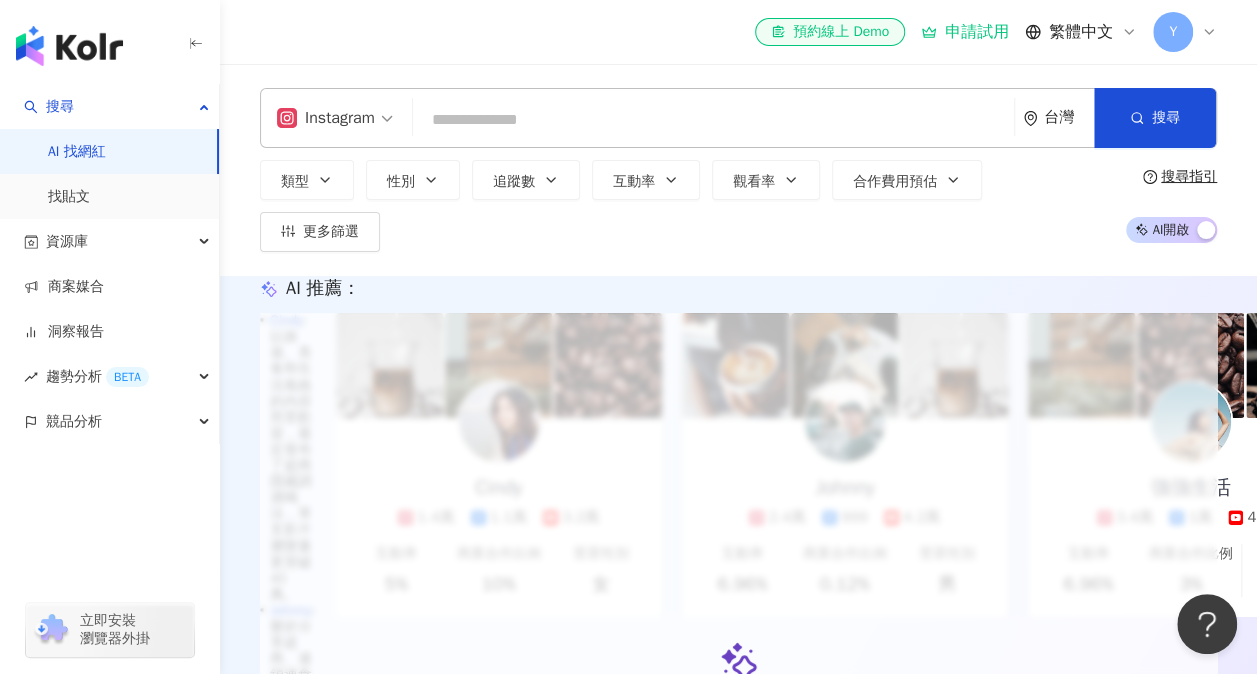 paste on "**********" 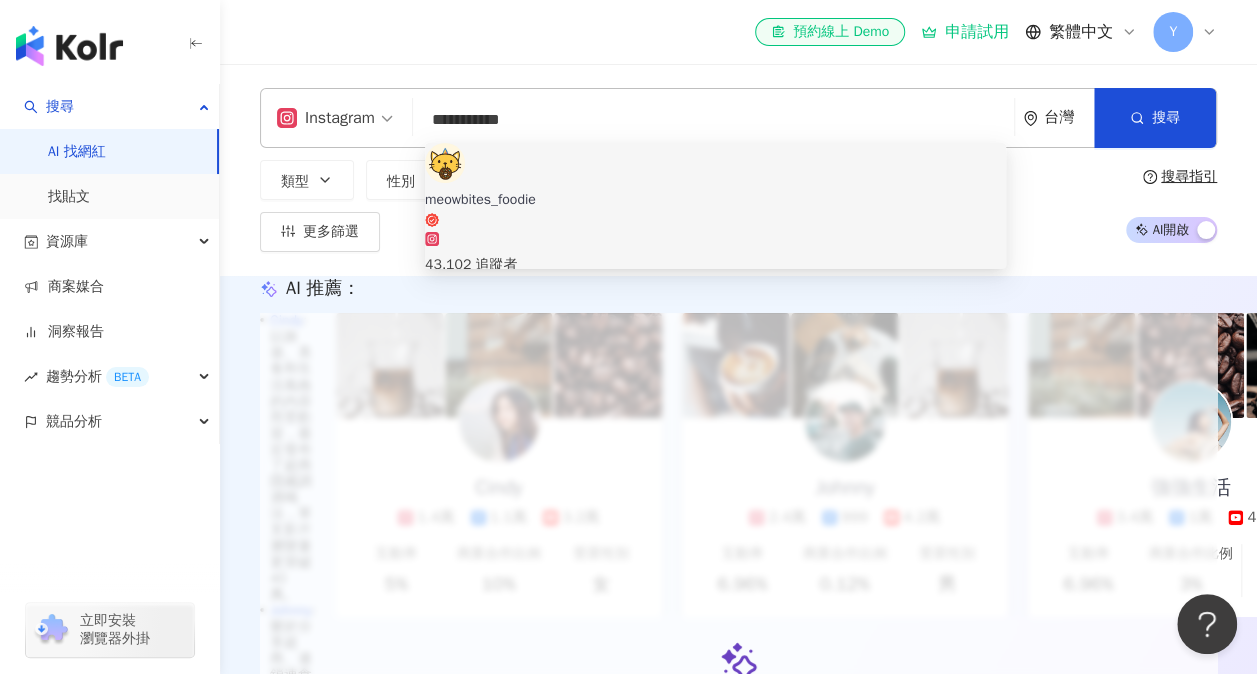 click on "meowbites_foodie" at bounding box center (715, 209) 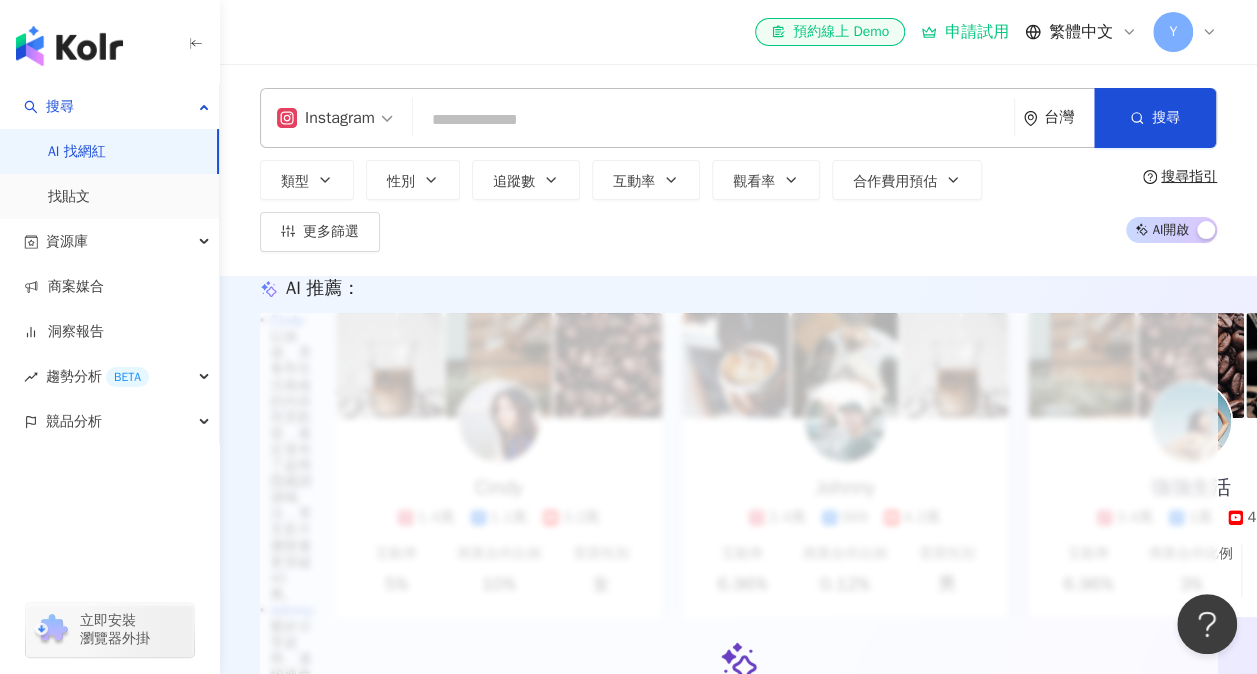 paste on "********" 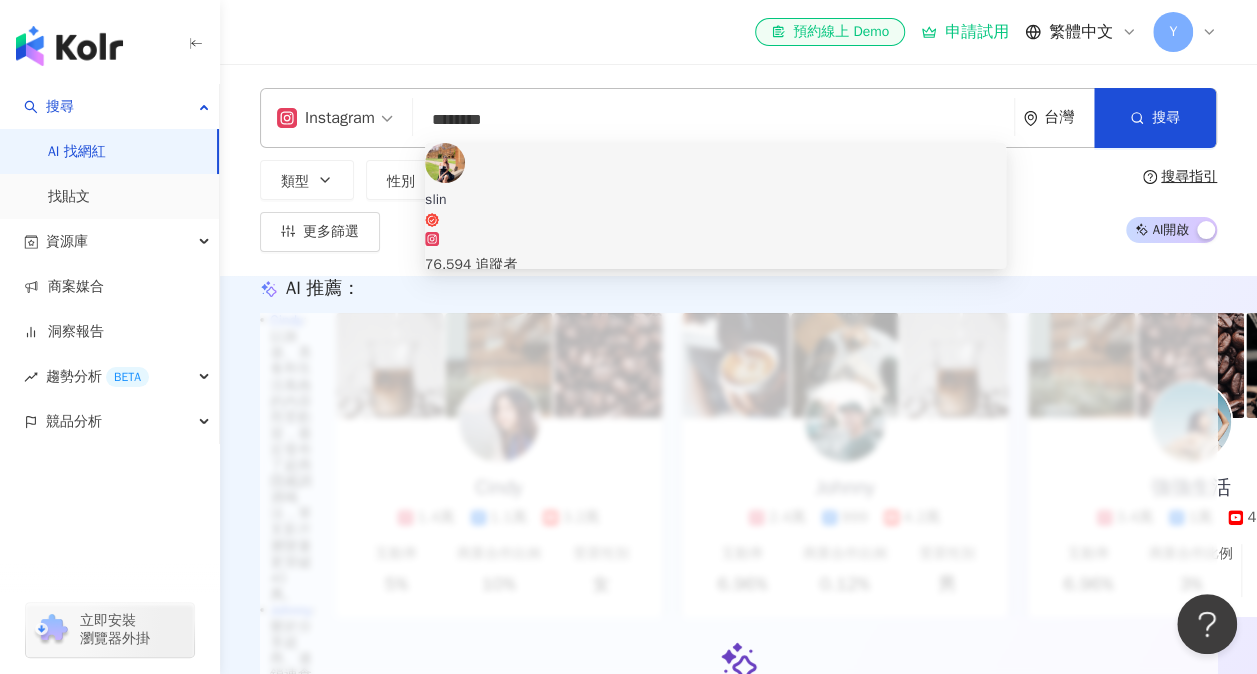 click on "slin" at bounding box center (715, 209) 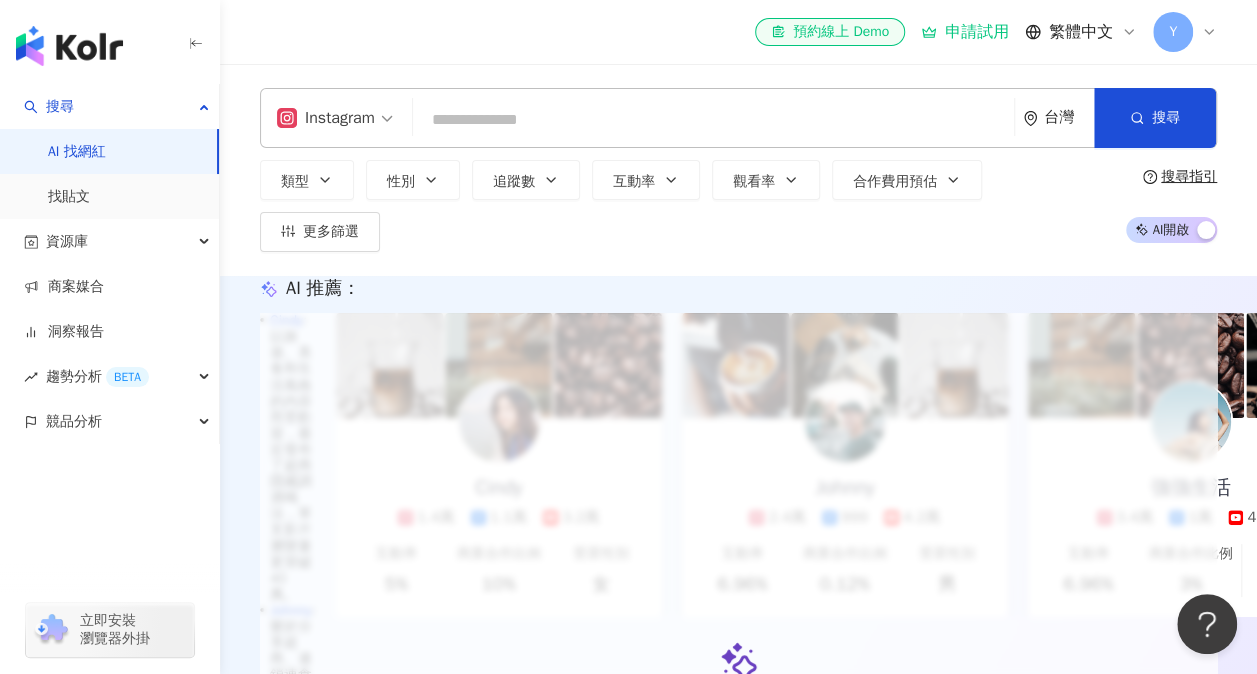 click at bounding box center [713, 120] 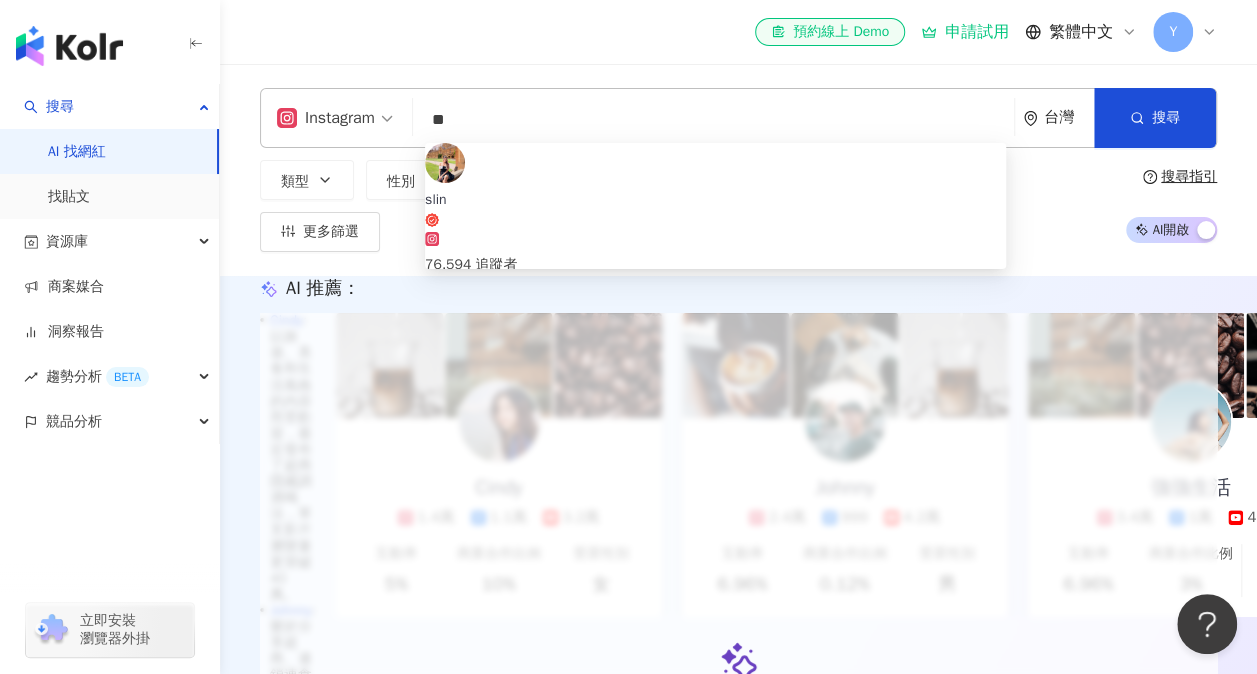 type on "*" 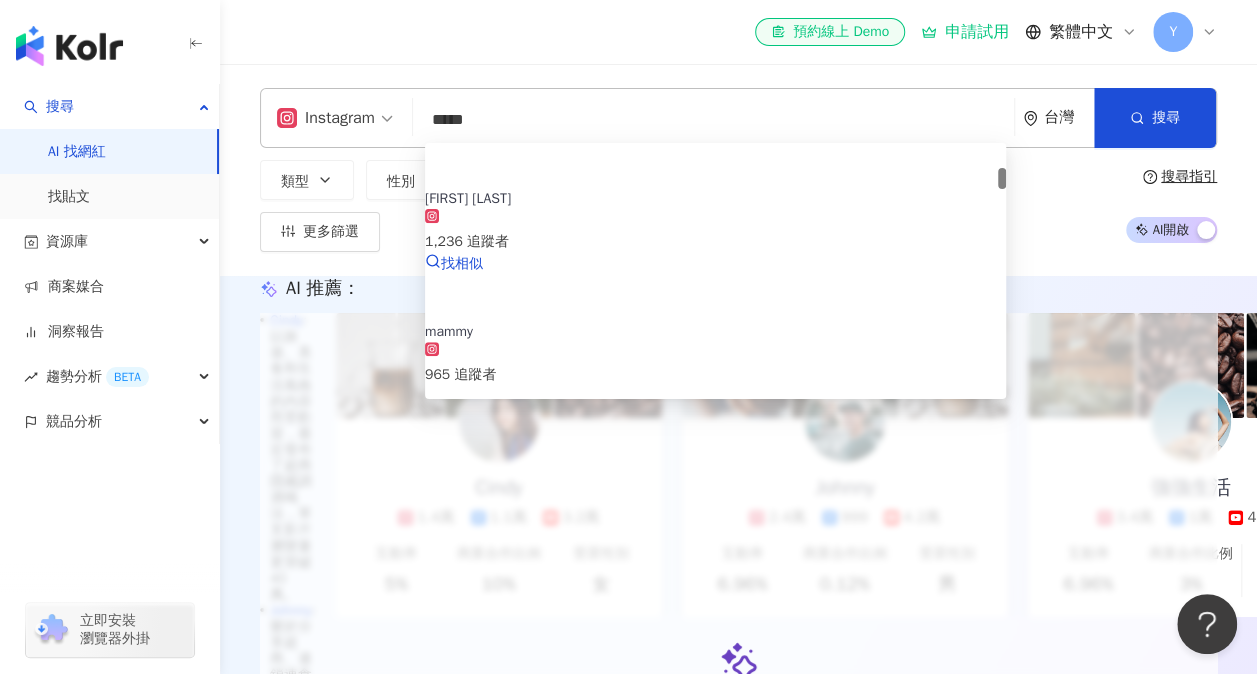 scroll, scrollTop: 300, scrollLeft: 0, axis: vertical 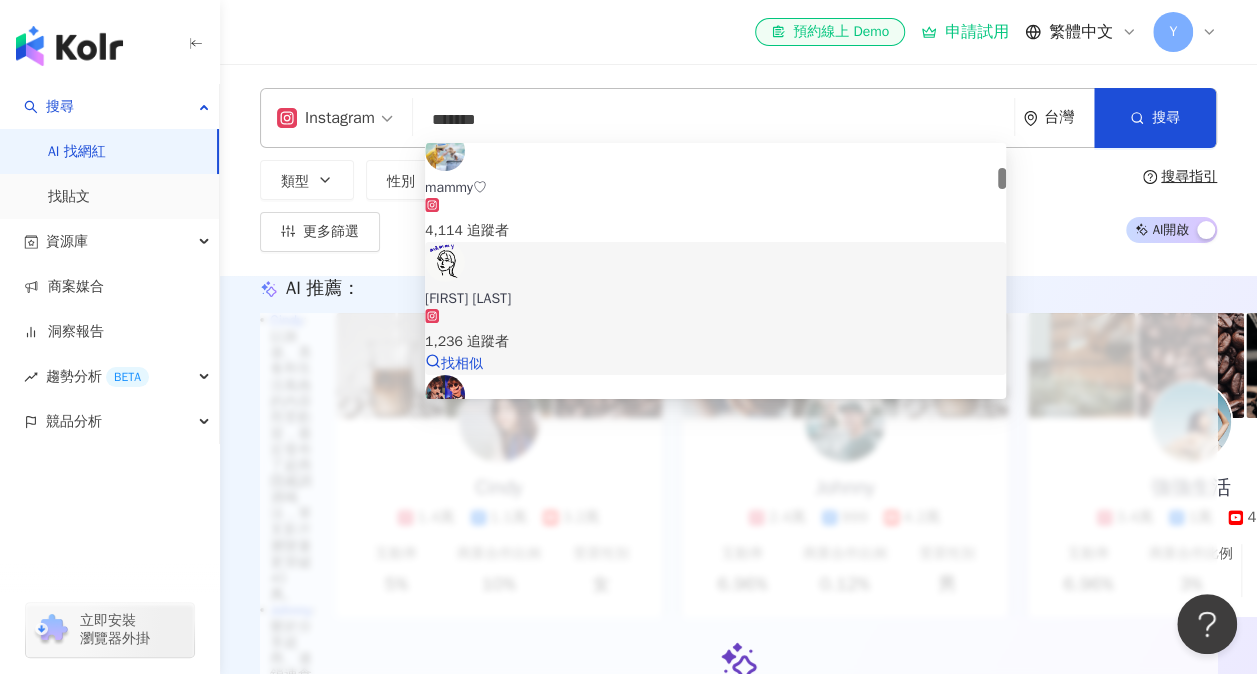 type on "********" 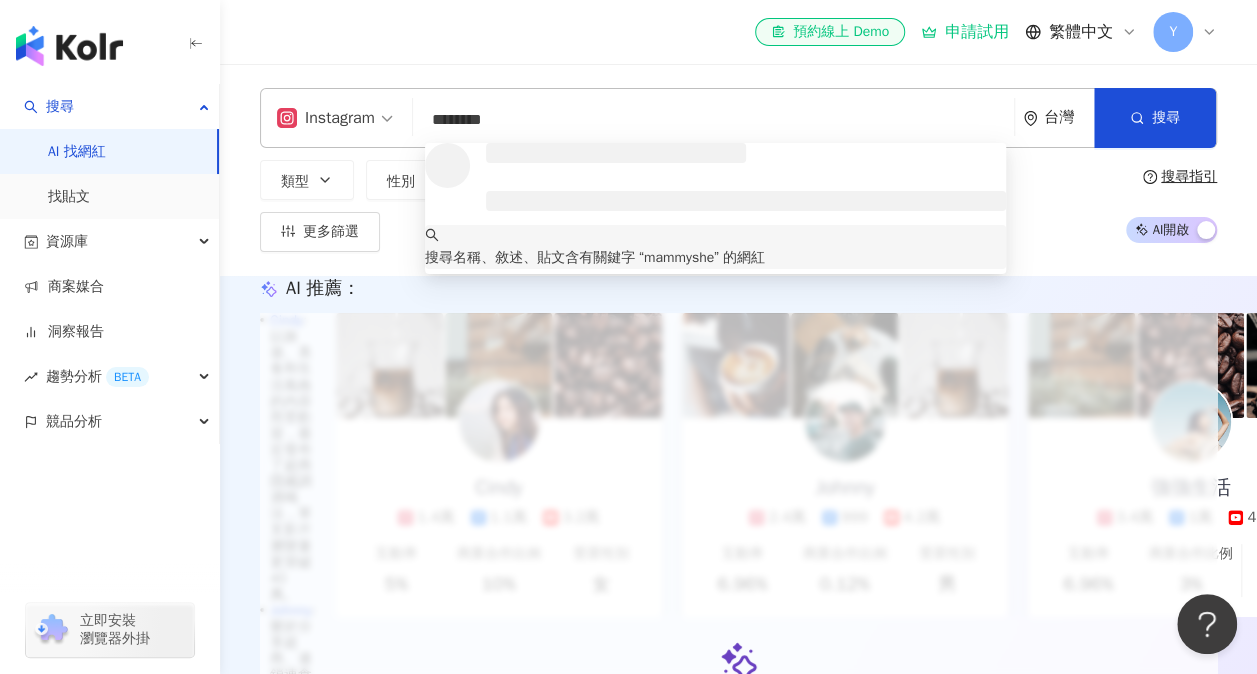 scroll, scrollTop: 0, scrollLeft: 0, axis: both 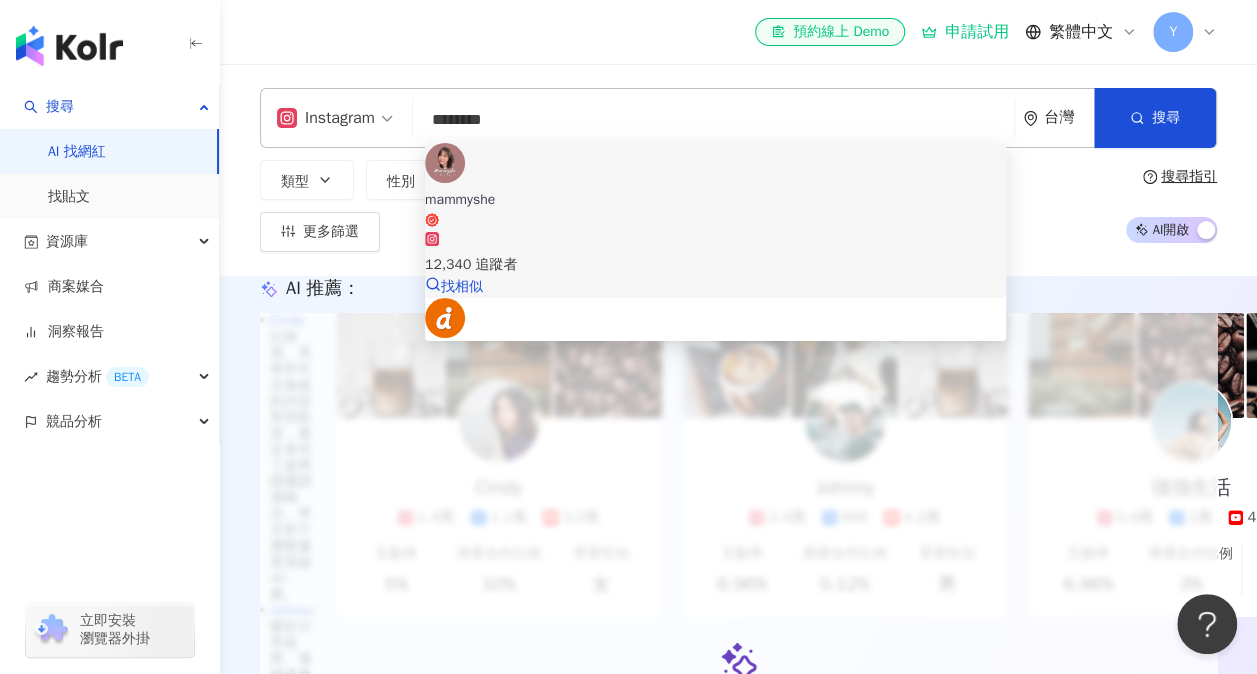 click on "12,340   追蹤者" at bounding box center (715, 254) 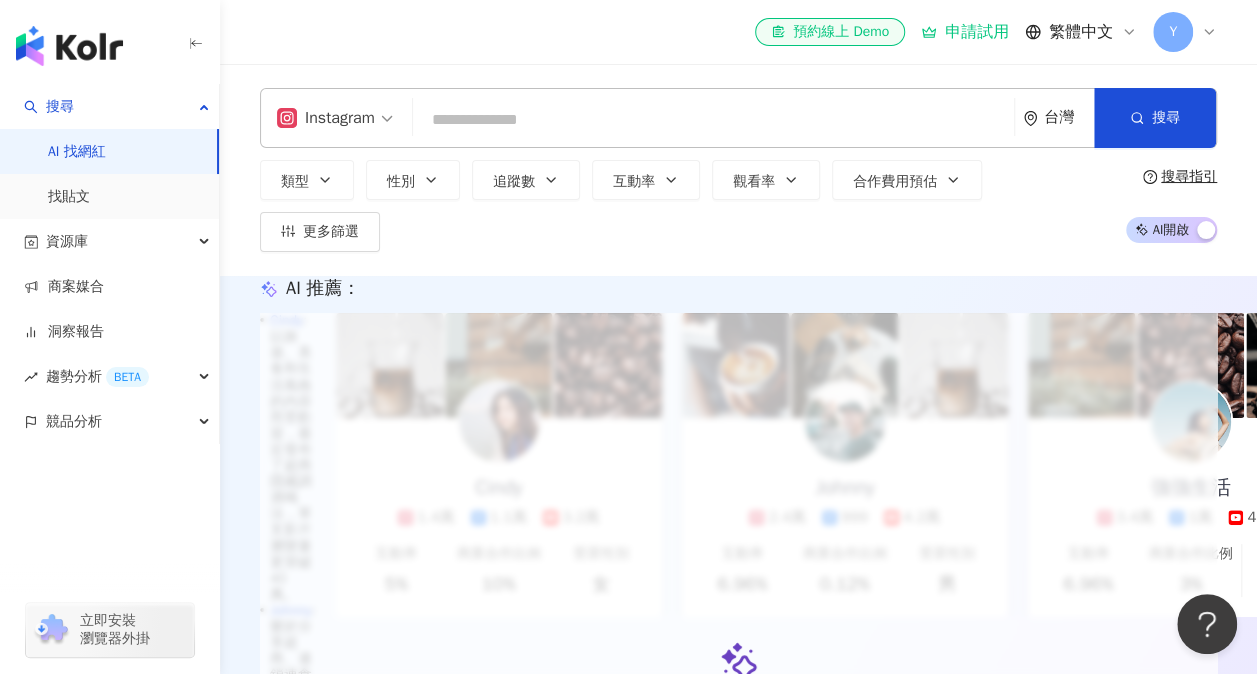 paste on "**********" 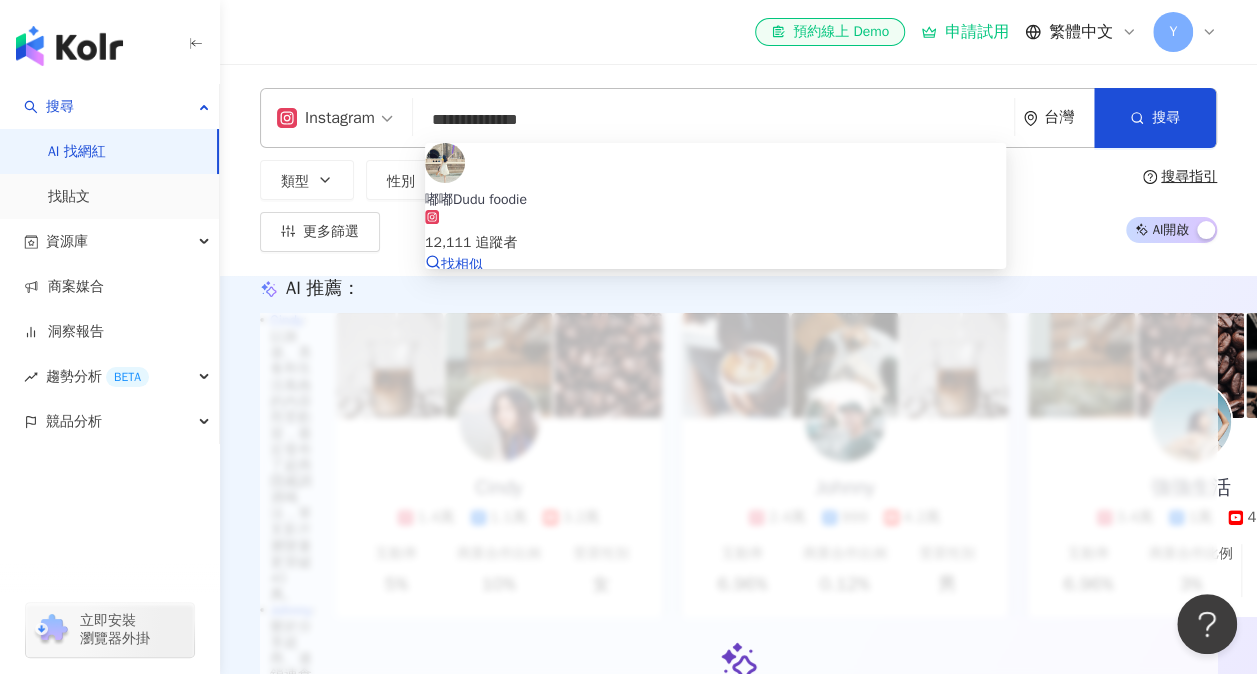 click on "12,111   追蹤者" at bounding box center (715, 232) 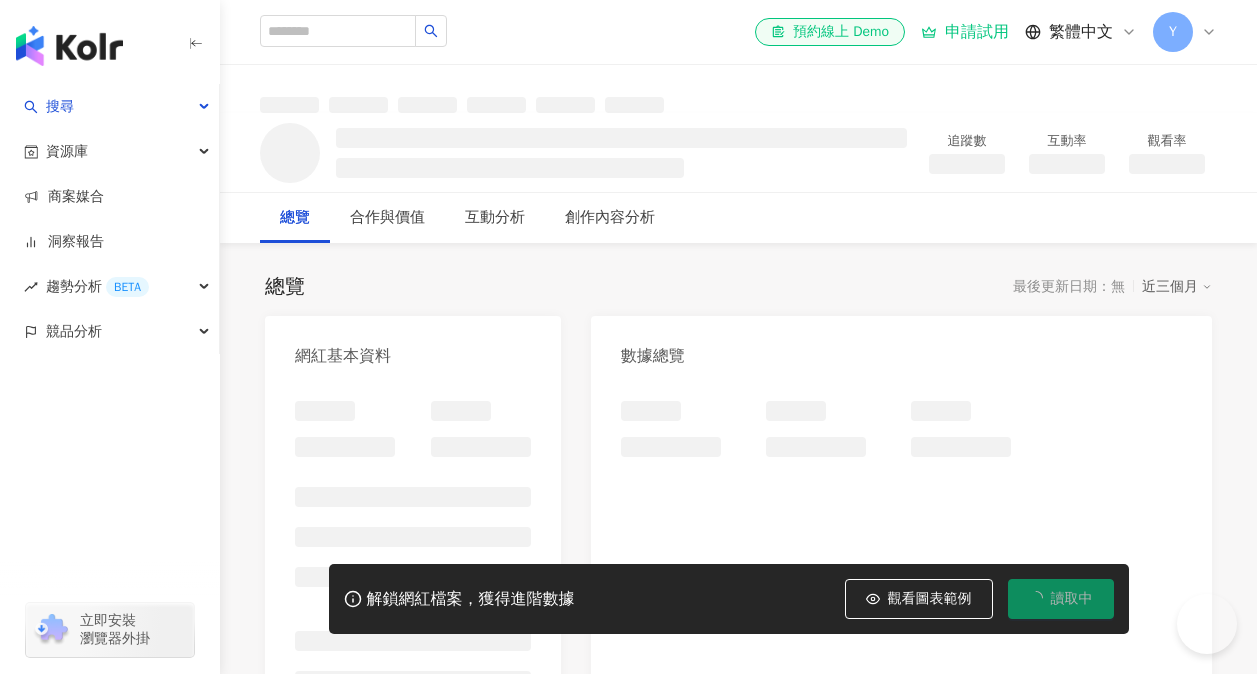 scroll, scrollTop: 0, scrollLeft: 0, axis: both 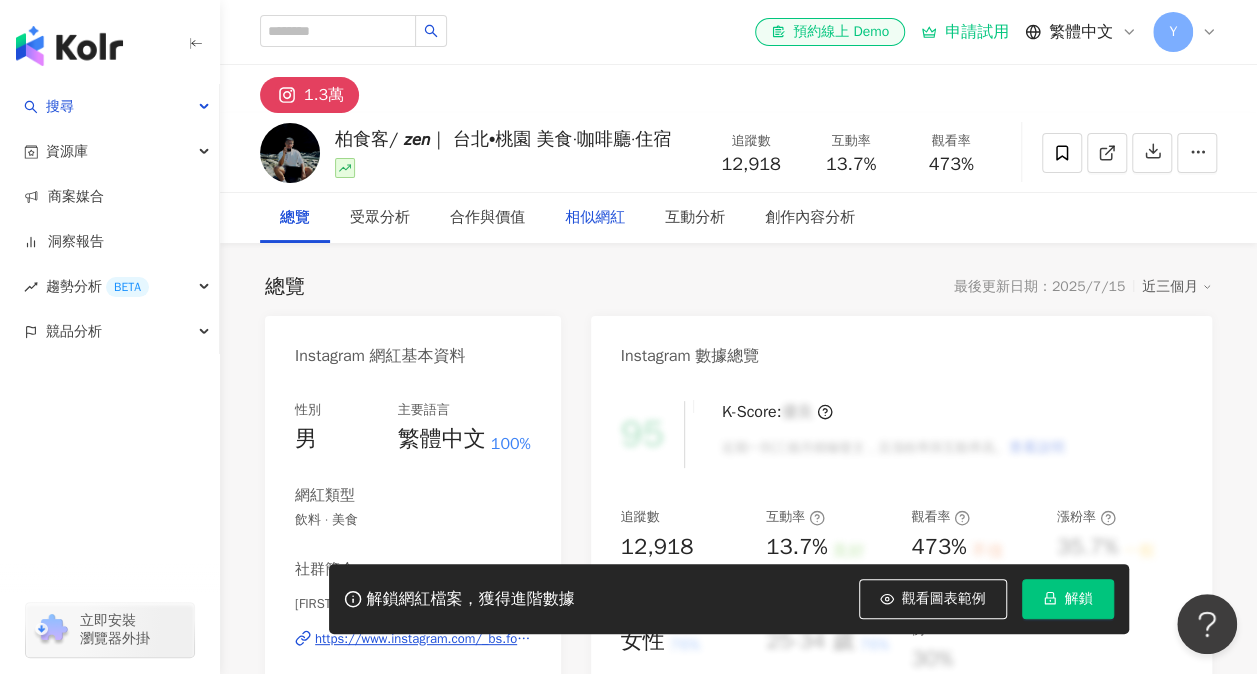 click on "相似網紅" at bounding box center [595, 218] 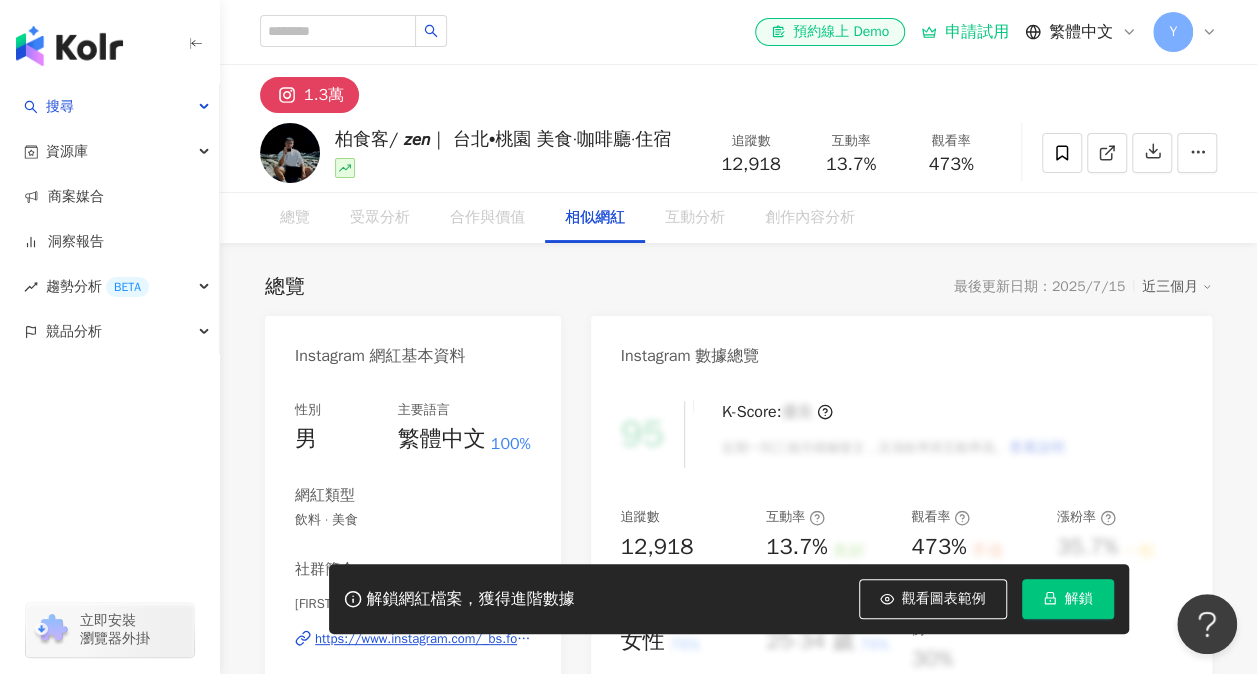 scroll, scrollTop: 3213, scrollLeft: 0, axis: vertical 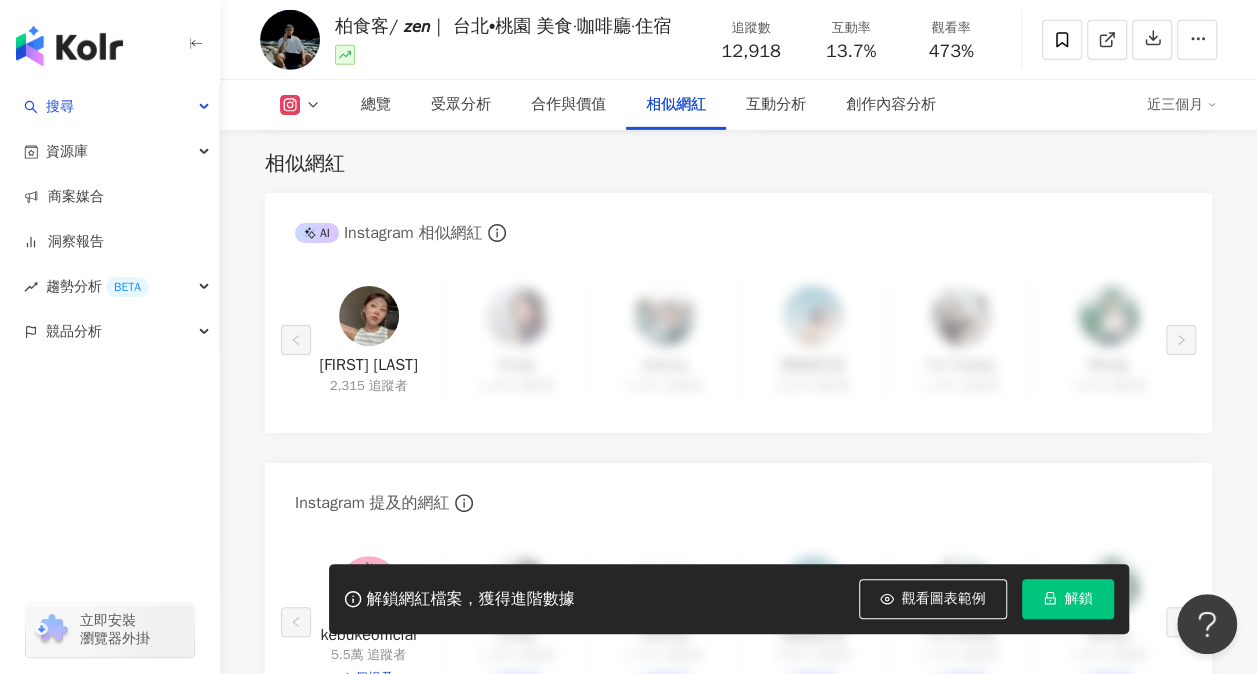 click at bounding box center [369, 316] 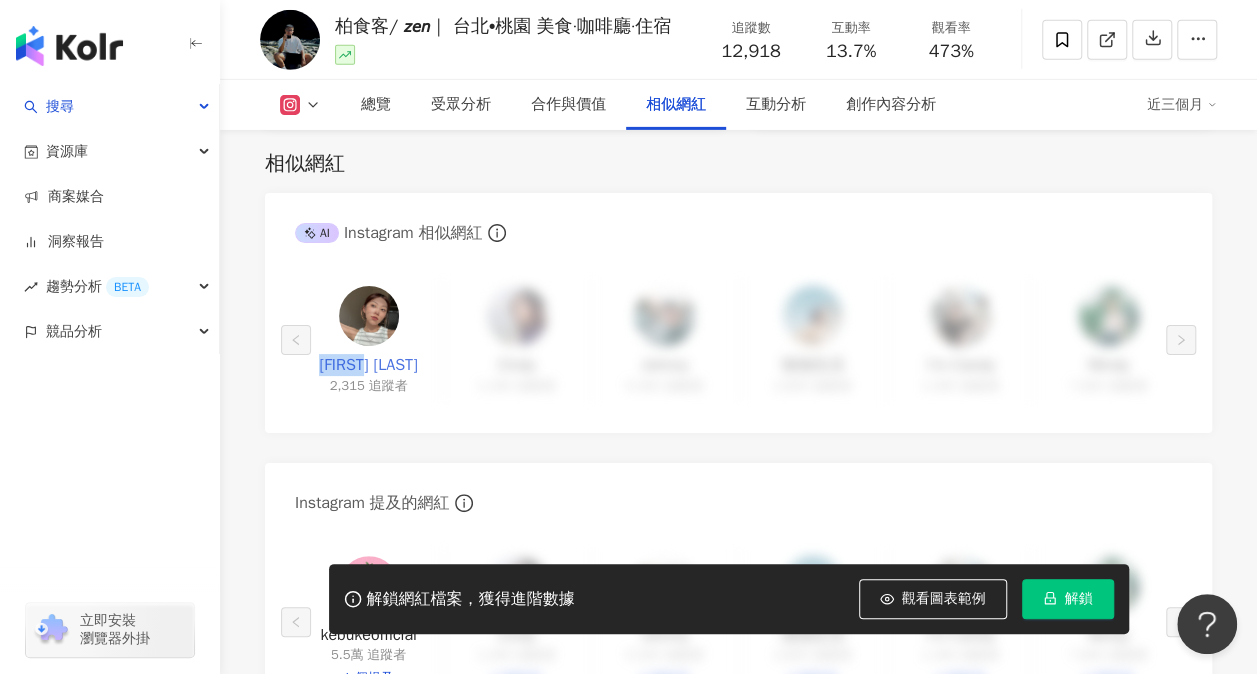 drag, startPoint x: 334, startPoint y: 350, endPoint x: 401, endPoint y: 364, distance: 68.44706 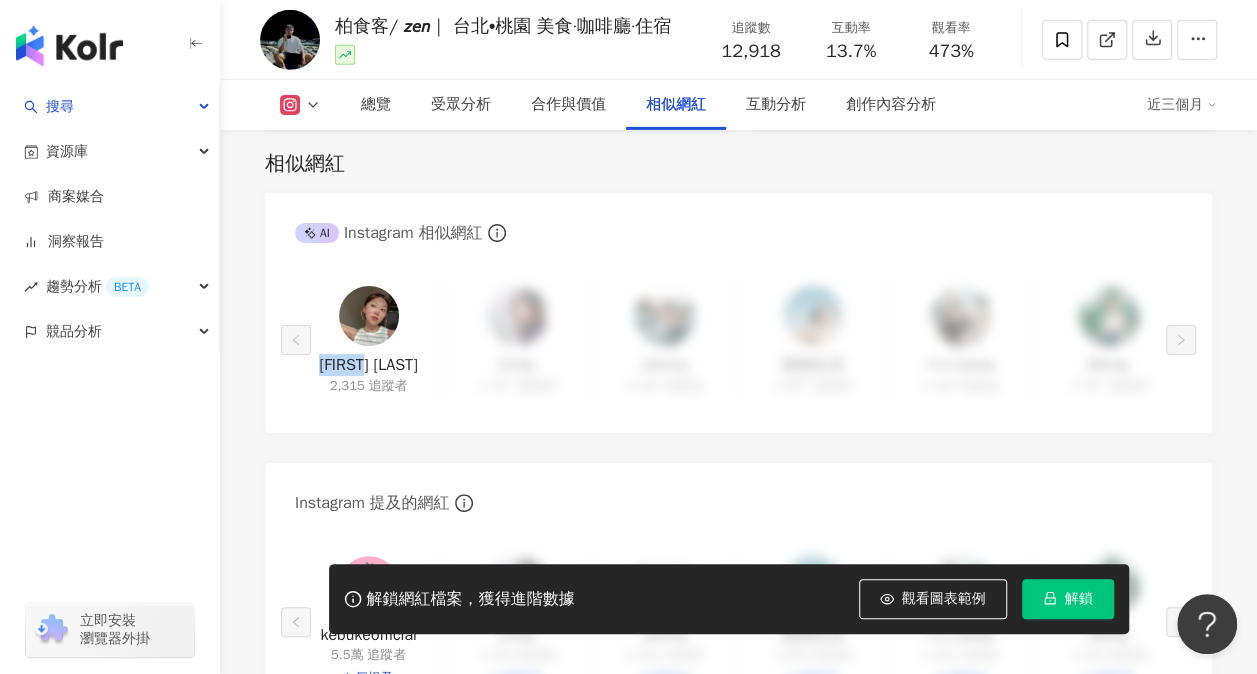 copy on "phoebe" 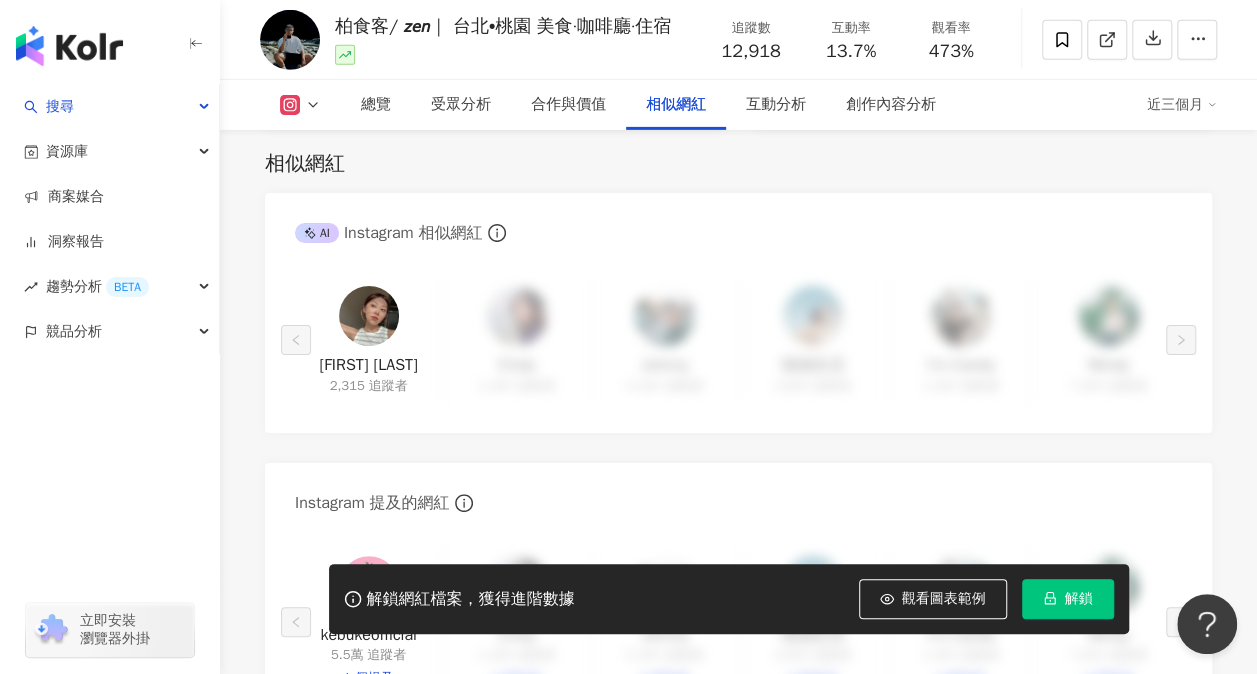 click on "相似網紅" at bounding box center (738, 164) 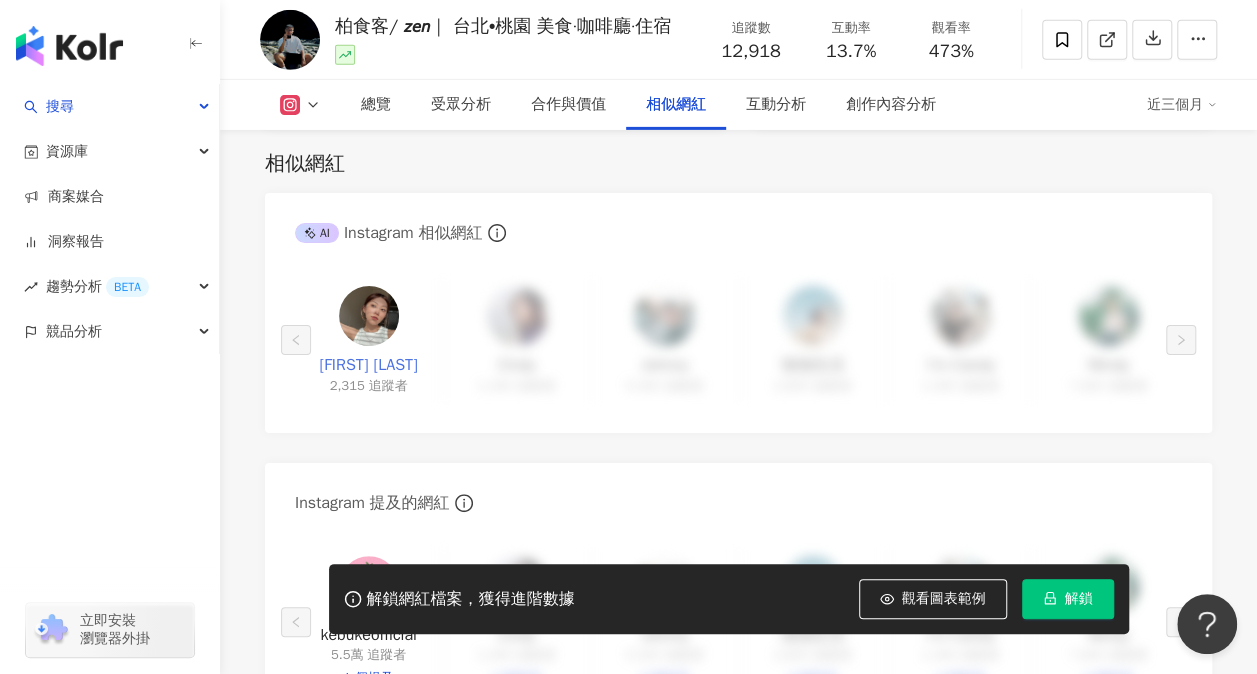drag, startPoint x: 333, startPoint y: 349, endPoint x: 426, endPoint y: 388, distance: 100.84642 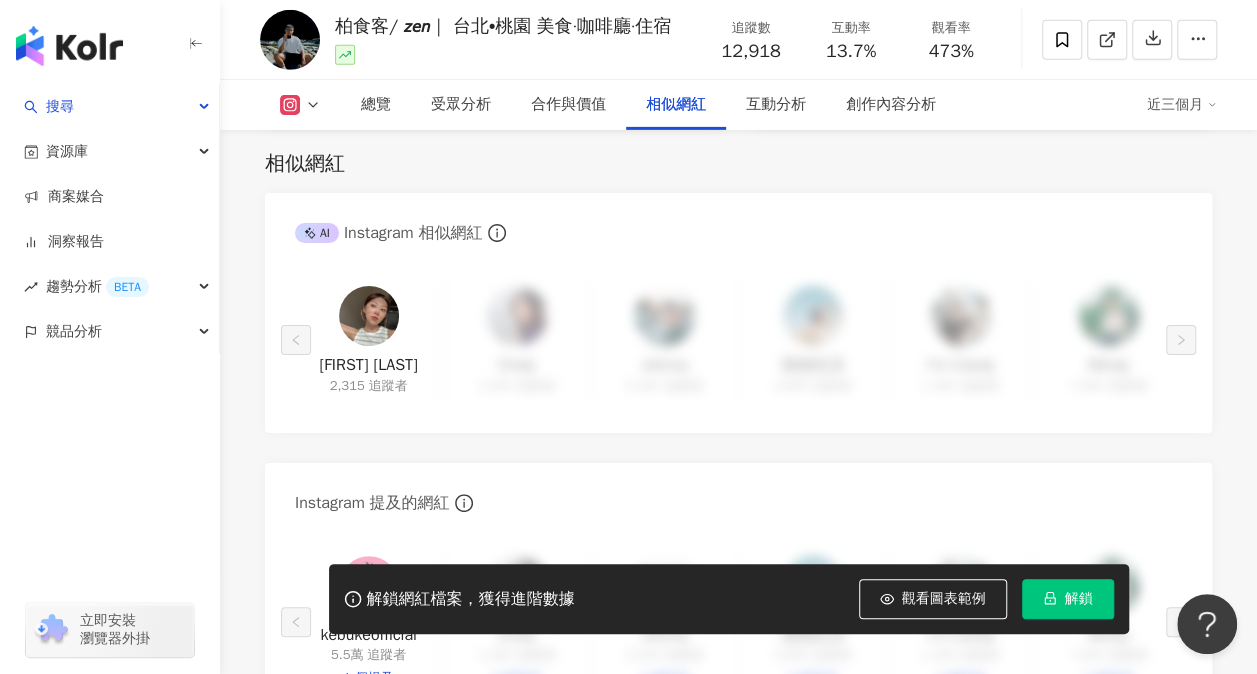 copy on "phoebe wu|wuingting" 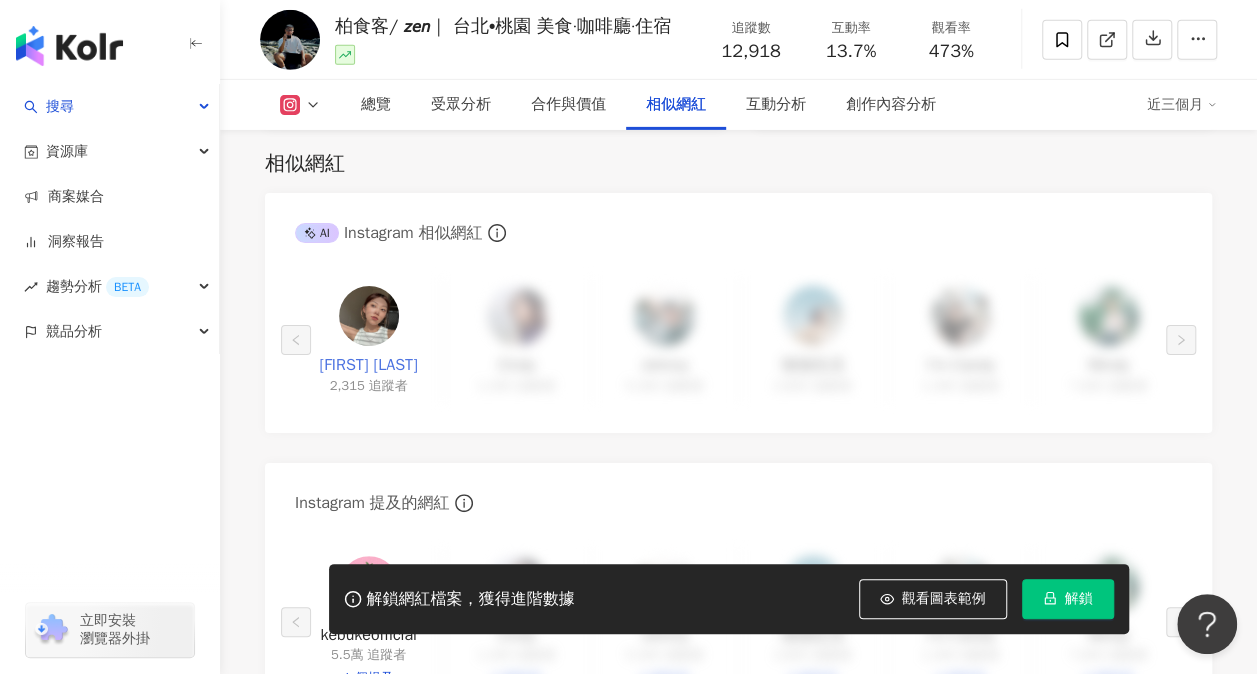 drag, startPoint x: 310, startPoint y: 404, endPoint x: 425, endPoint y: 392, distance: 115.62439 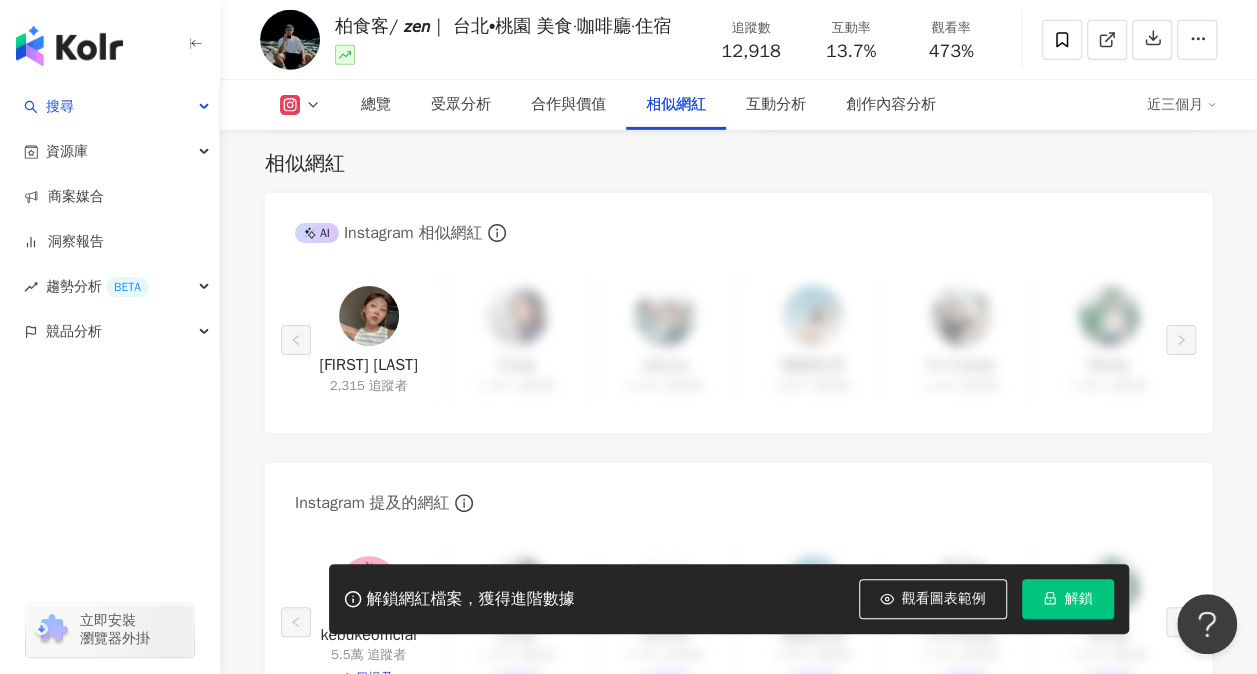 copy on "wu|wuingting" 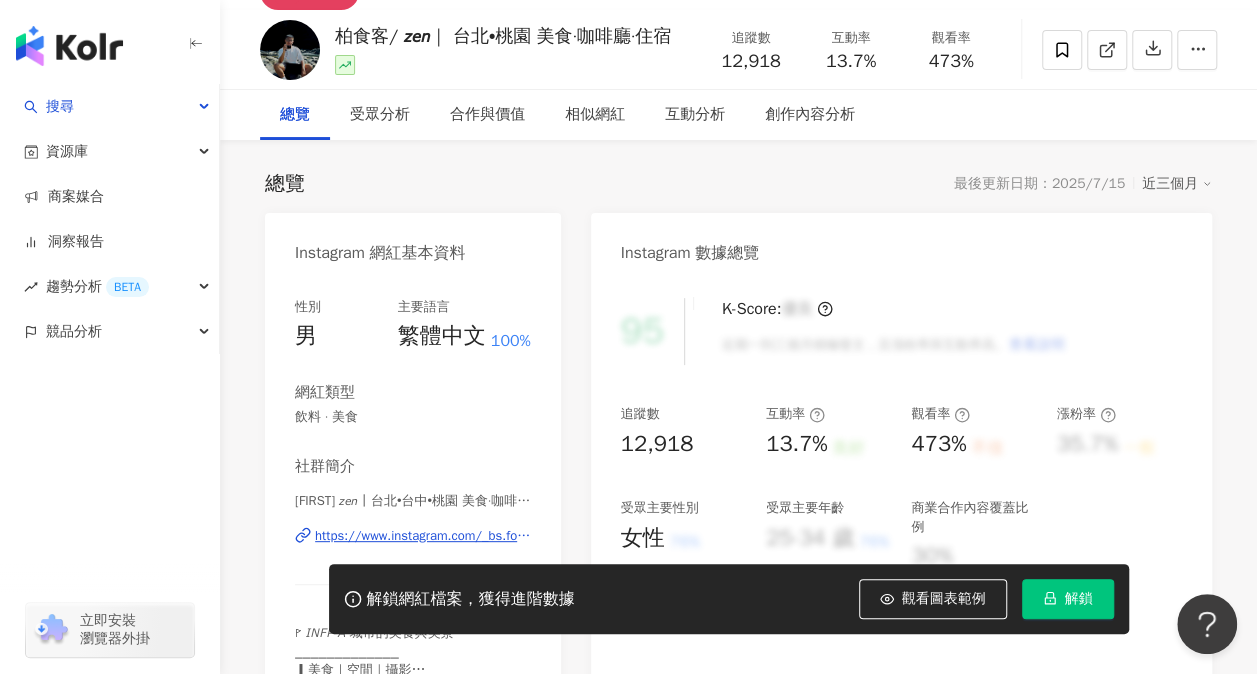 scroll, scrollTop: 0, scrollLeft: 0, axis: both 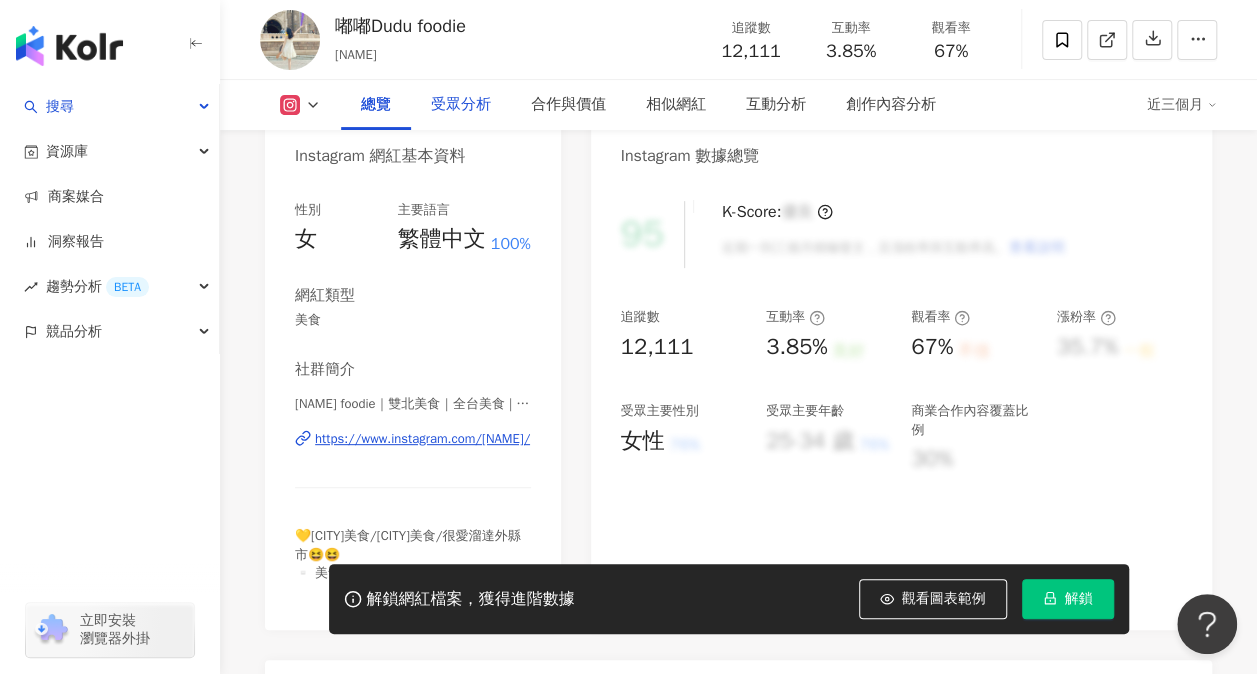 click on "受眾分析" at bounding box center [461, 105] 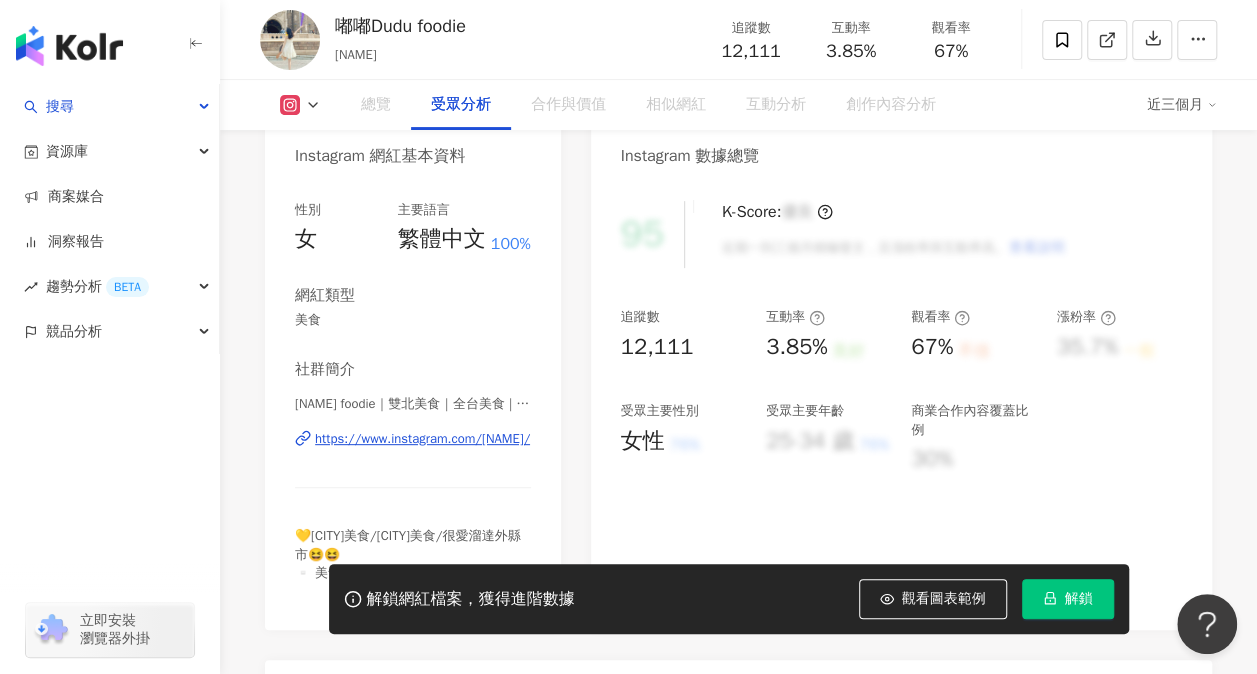 scroll, scrollTop: 1739, scrollLeft: 0, axis: vertical 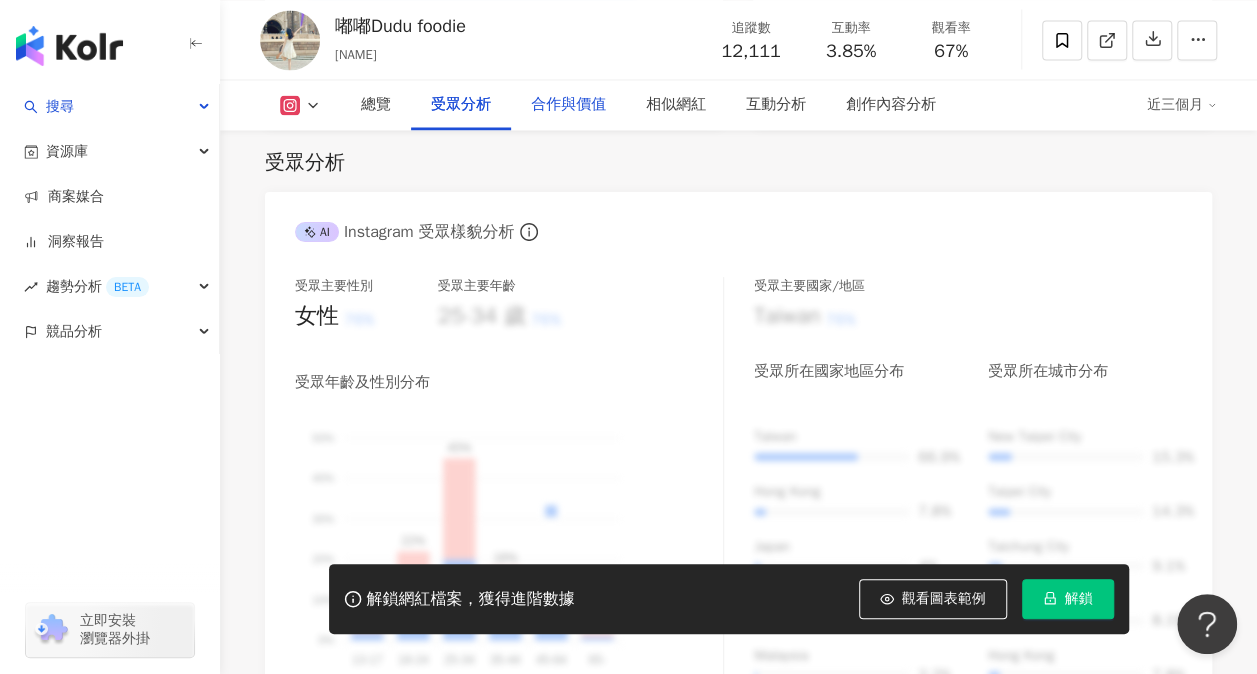 click on "合作與價值" at bounding box center [568, 105] 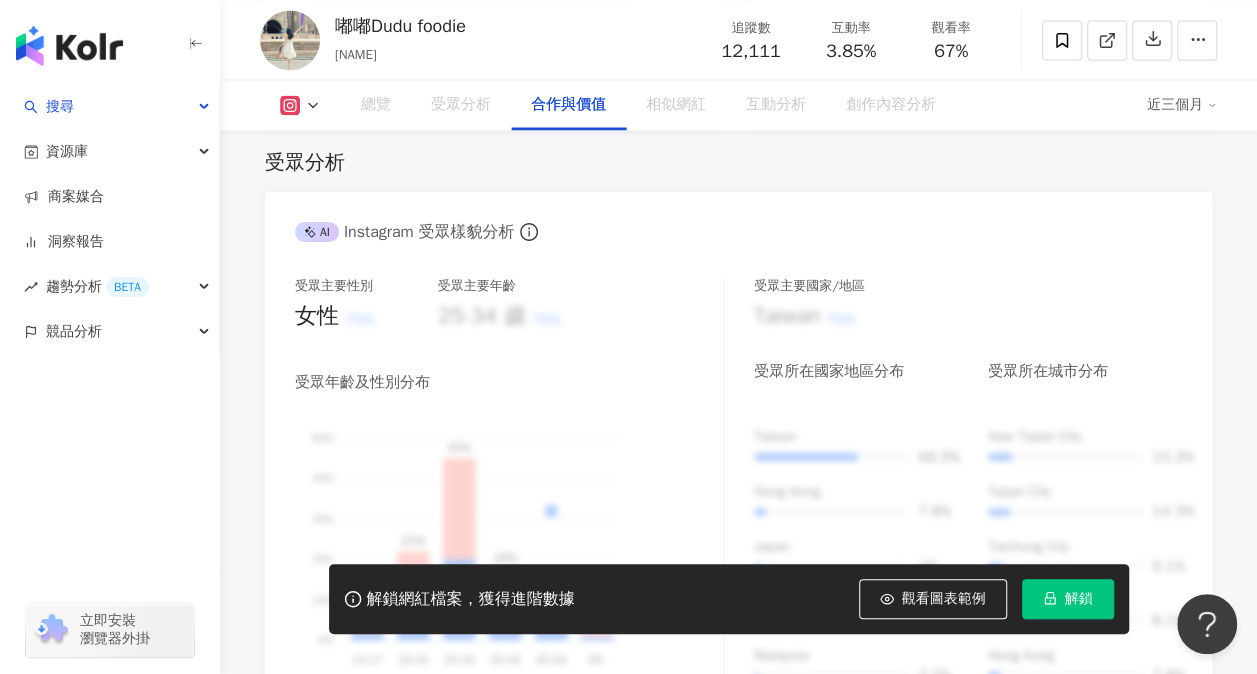 scroll, scrollTop: 2686, scrollLeft: 0, axis: vertical 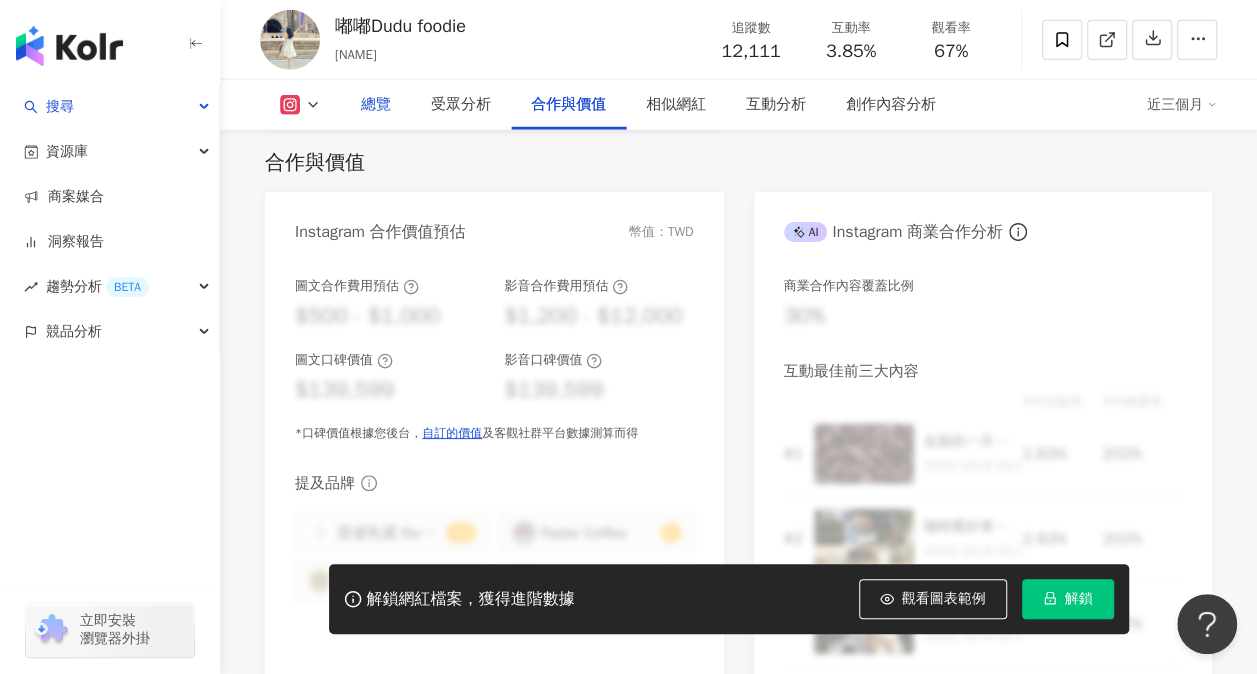 click on "總覽" at bounding box center [376, 105] 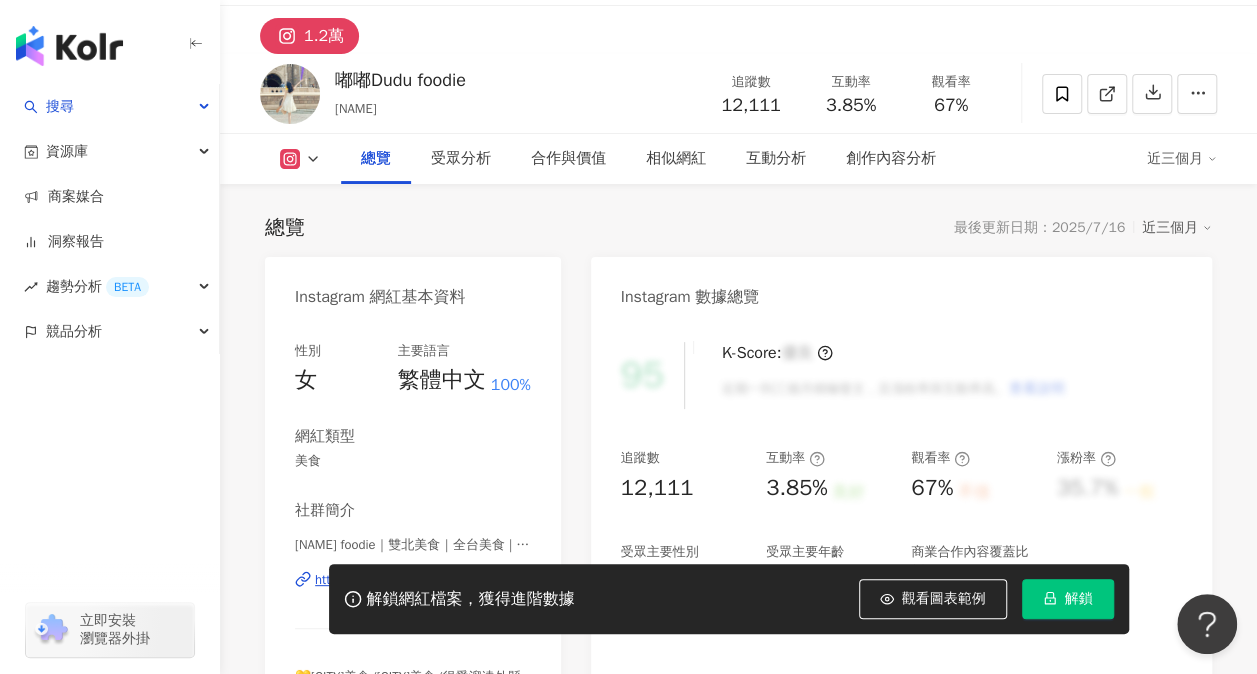 scroll, scrollTop: 0, scrollLeft: 0, axis: both 